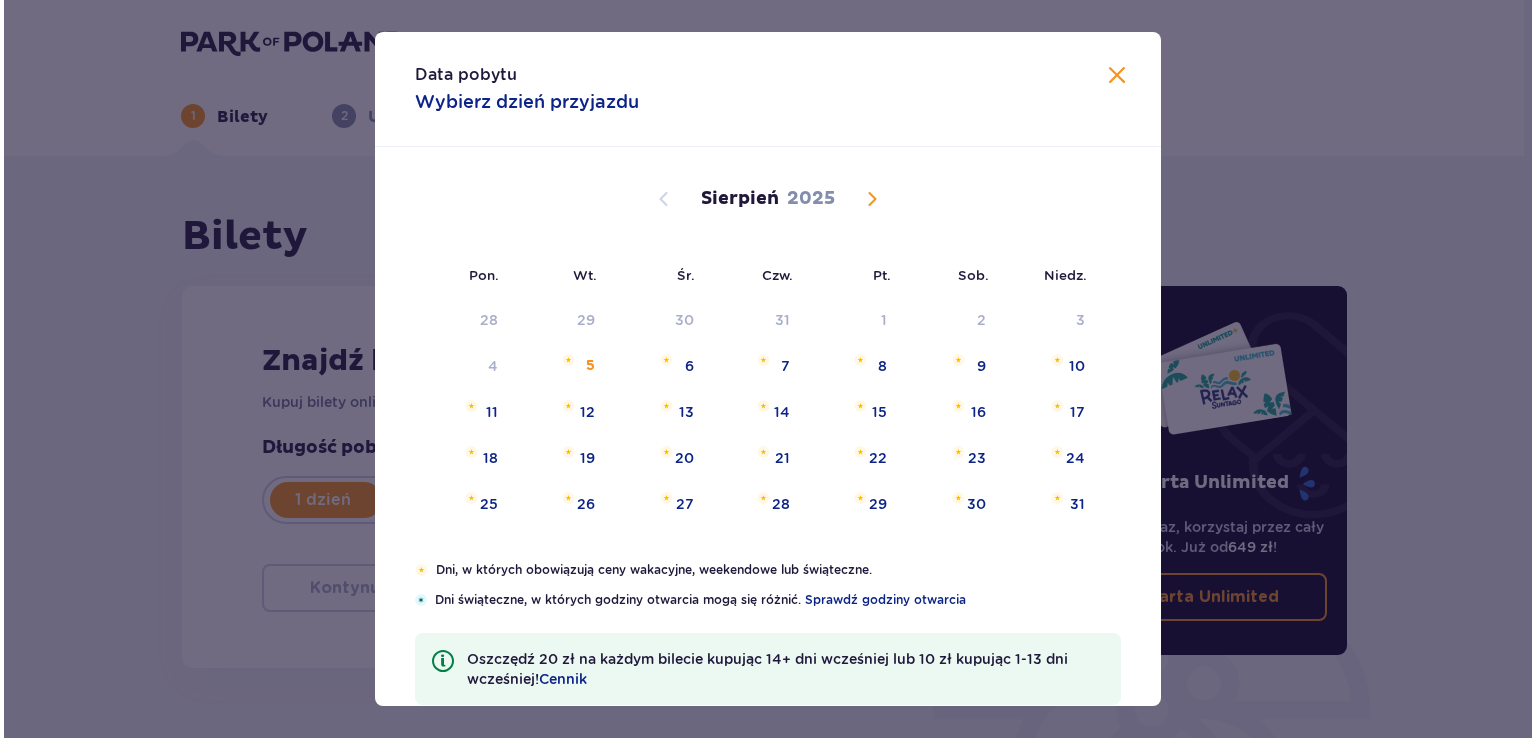 scroll, scrollTop: 0, scrollLeft: 0, axis: both 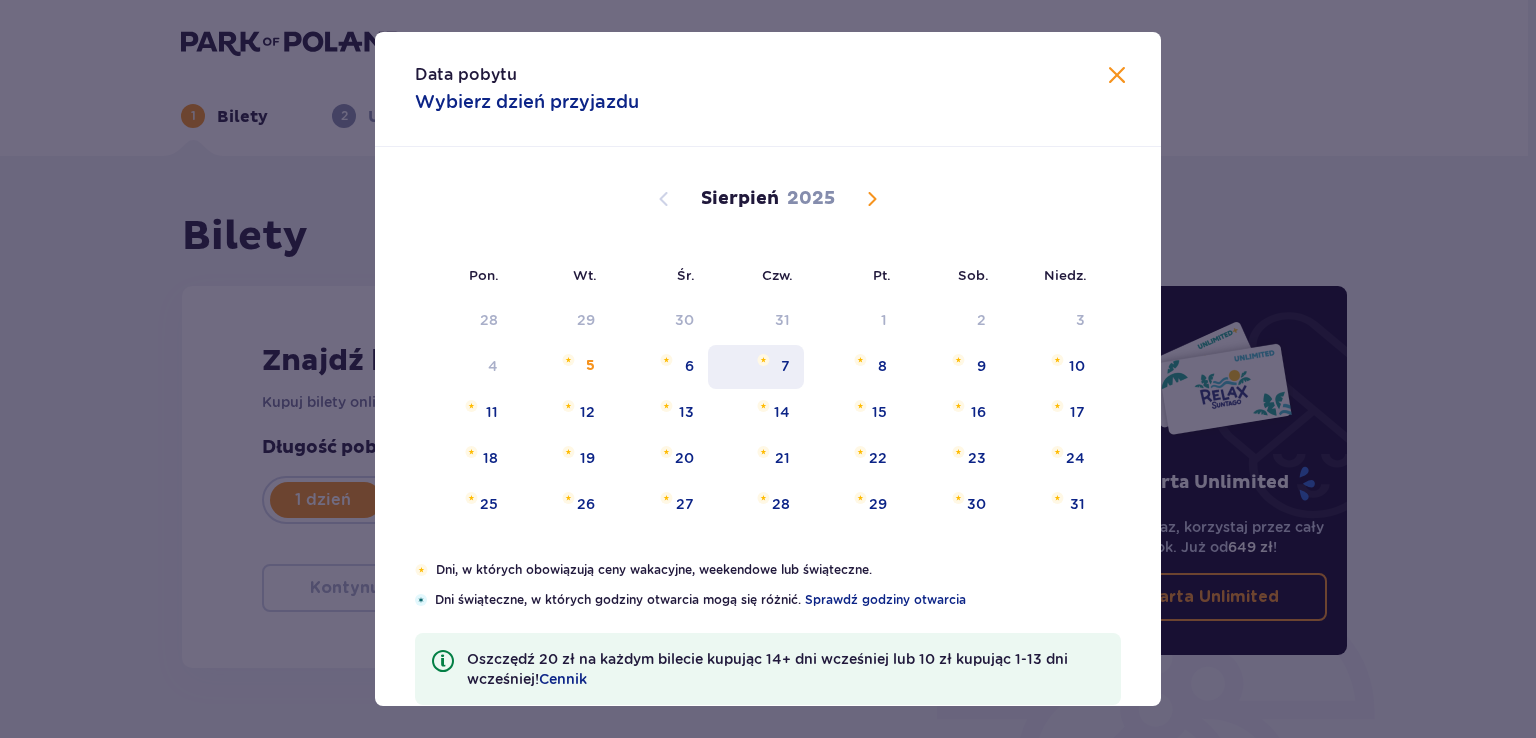 click on "7" at bounding box center (785, 366) 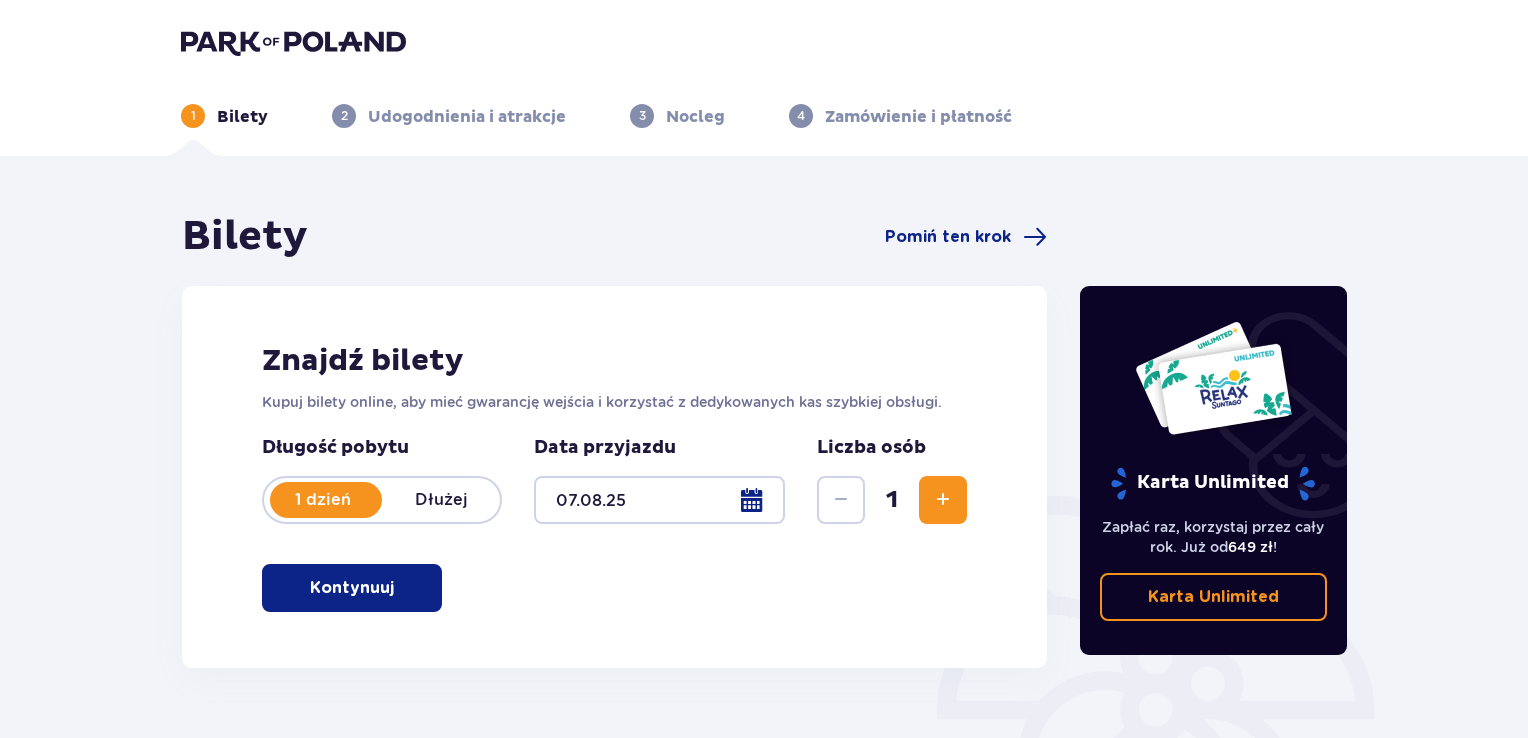 click on "Znajdź bilety" at bounding box center (614, 361) 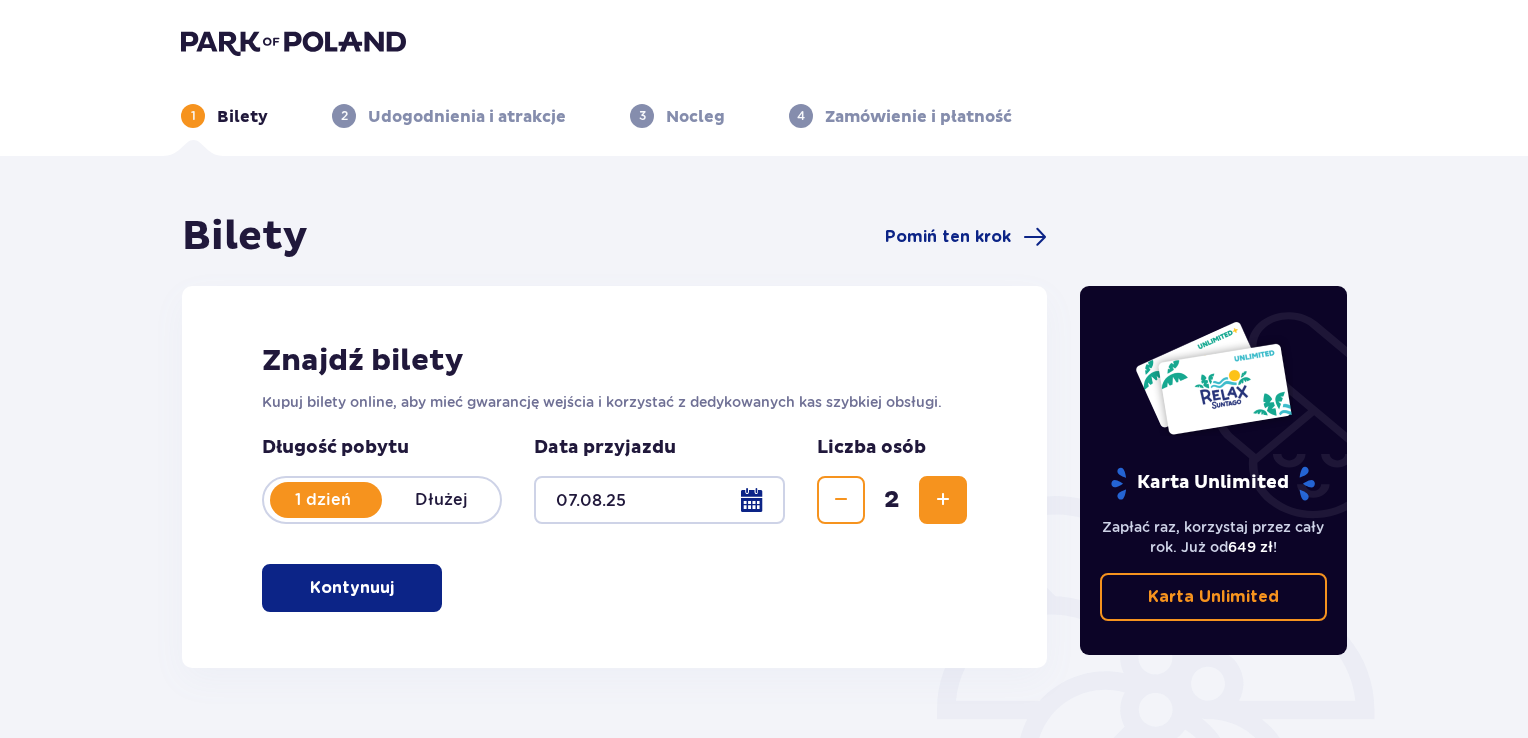 click at bounding box center (943, 500) 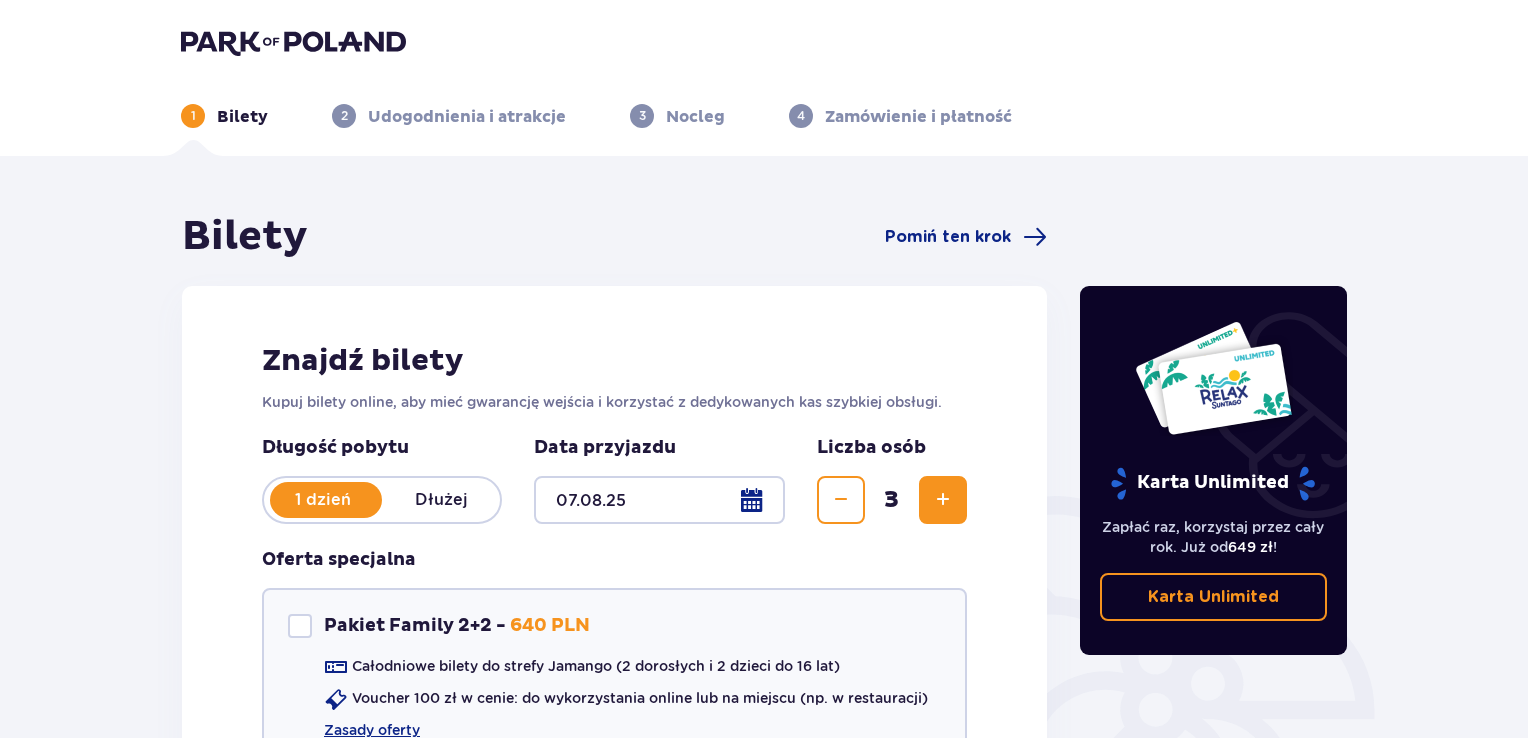 click at bounding box center (943, 500) 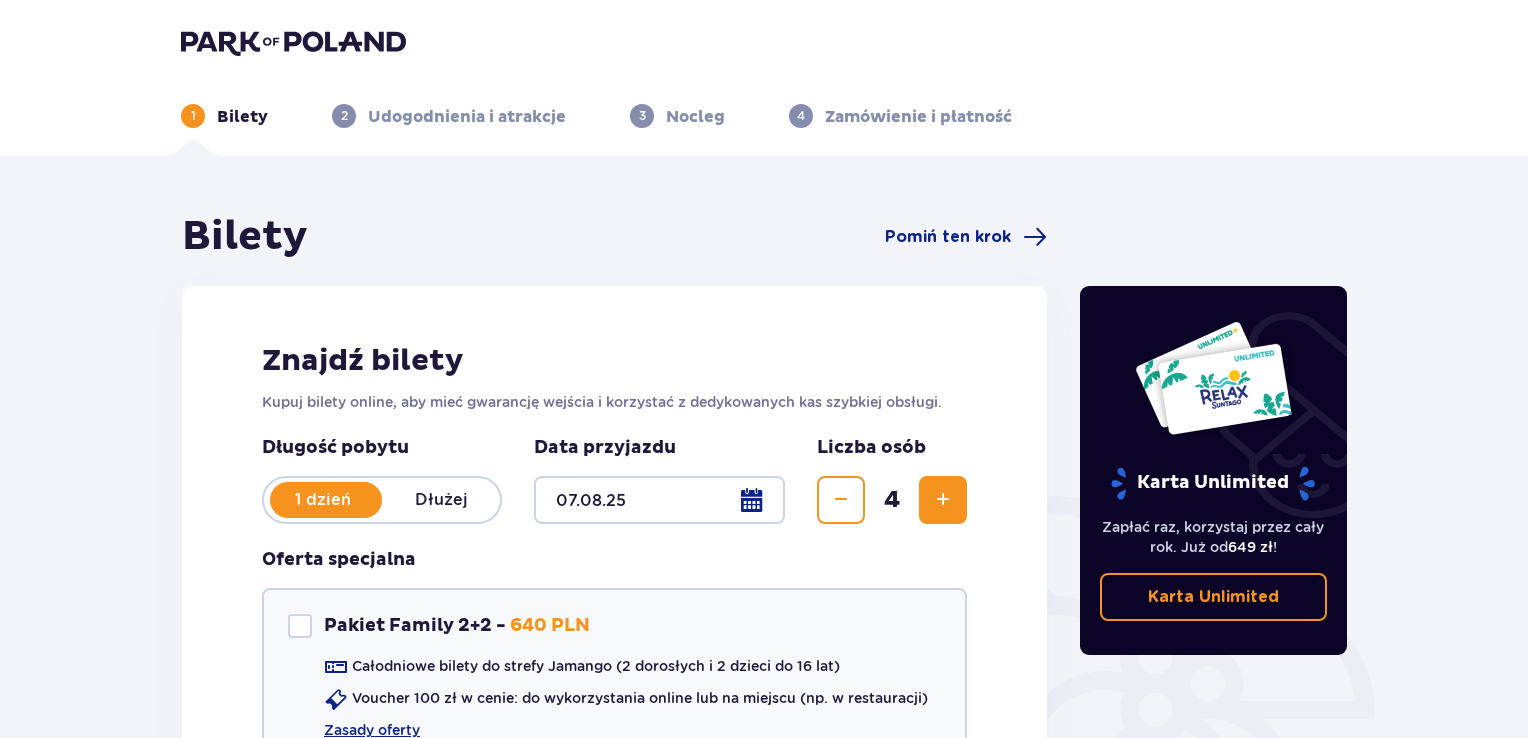 click at bounding box center (841, 500) 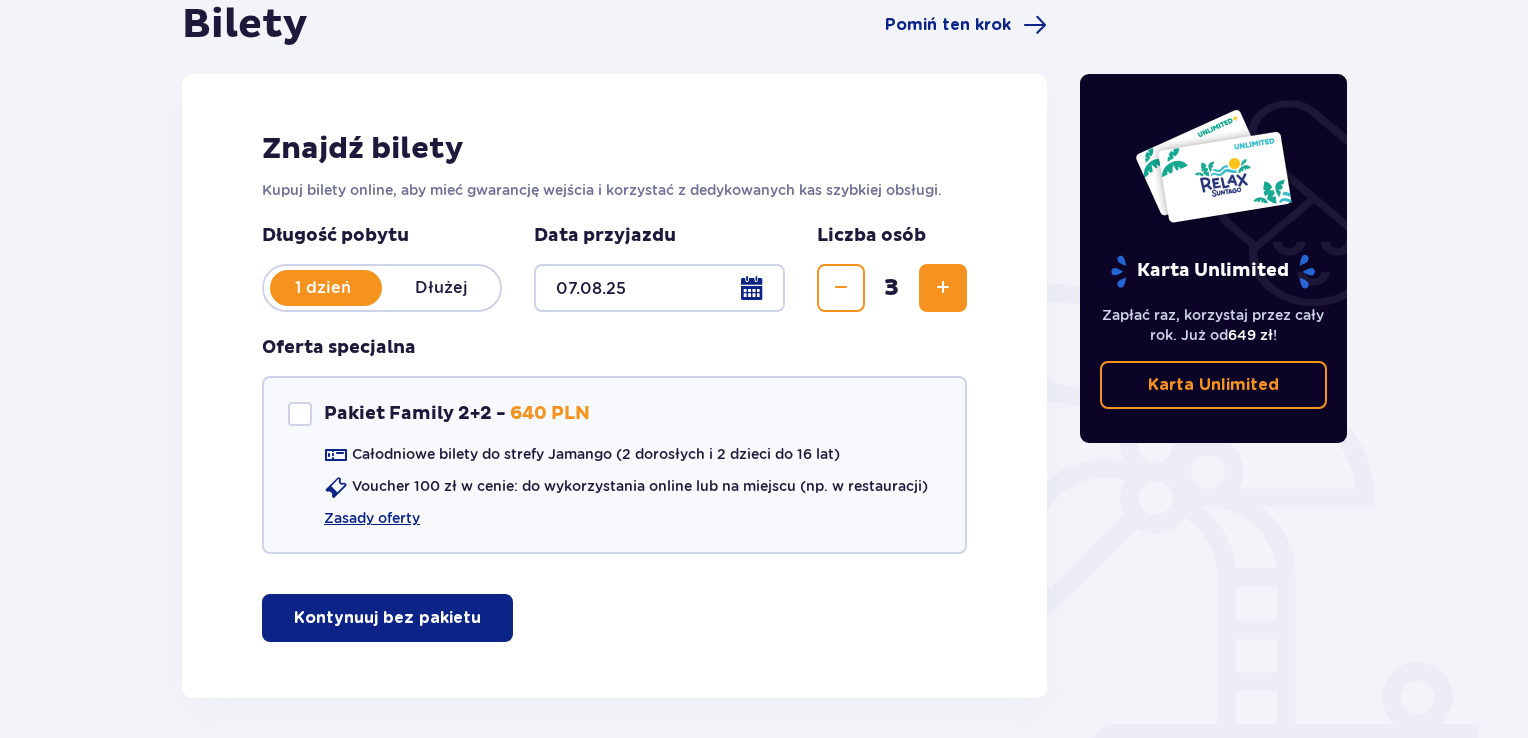 scroll, scrollTop: 292, scrollLeft: 0, axis: vertical 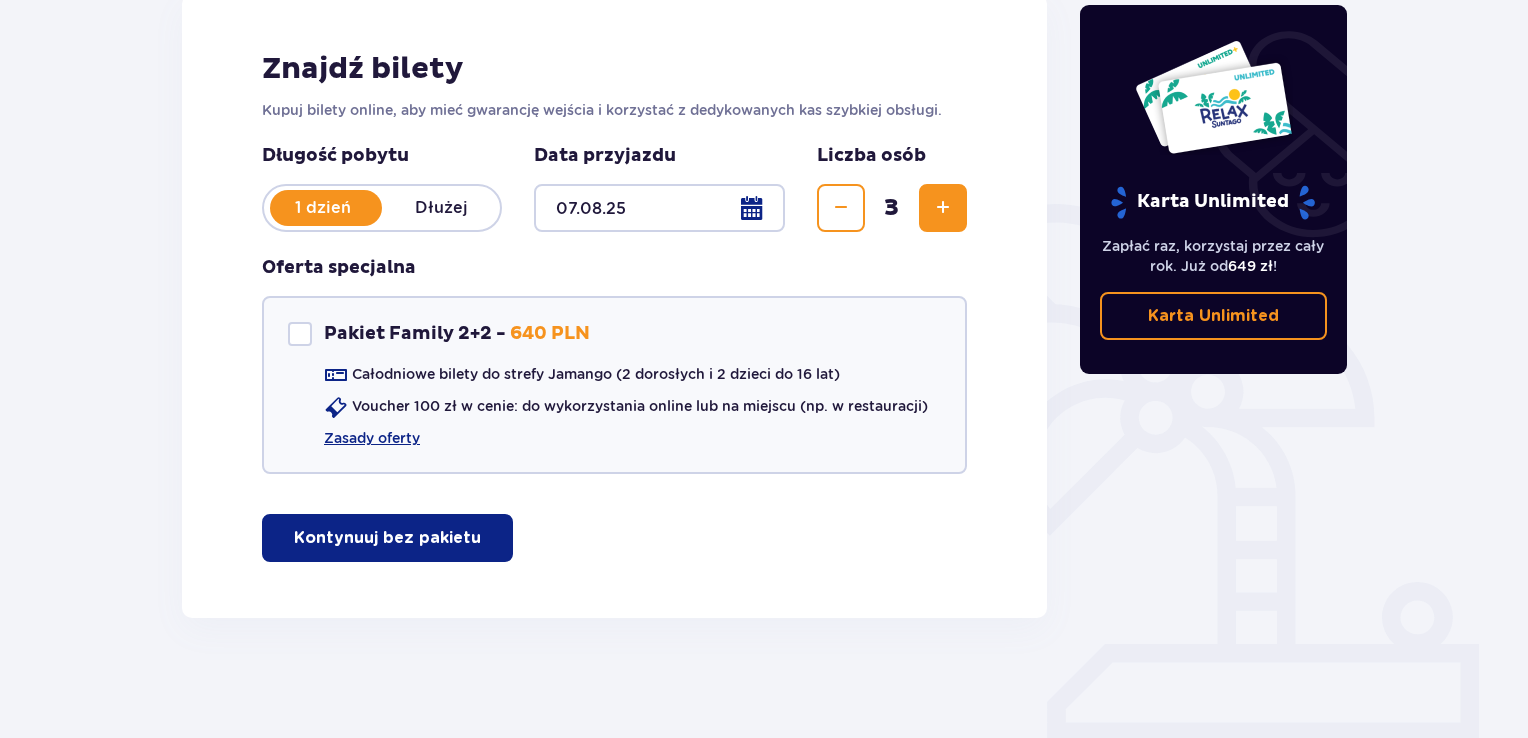 click on "Kontynuuj bez pakietu" at bounding box center (387, 538) 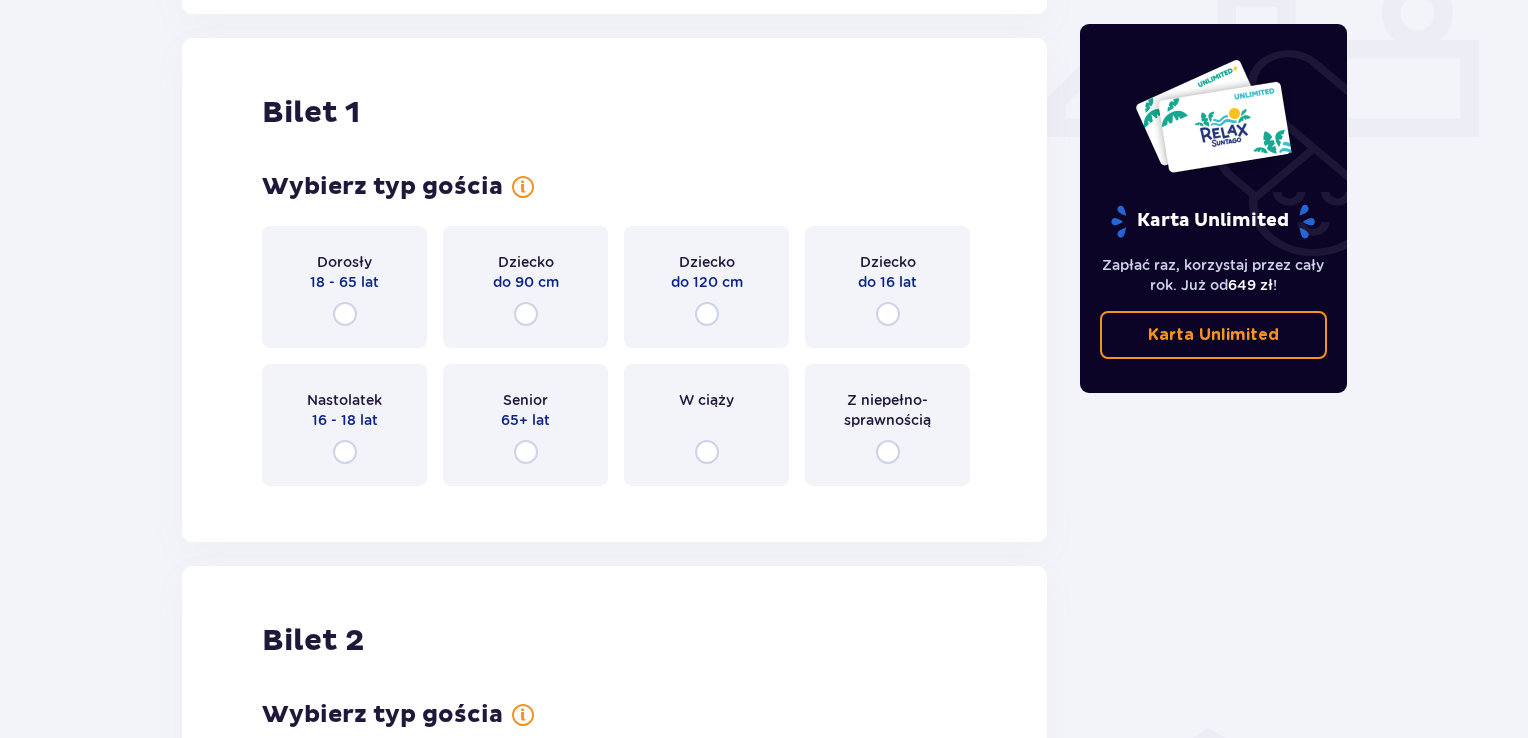 scroll, scrollTop: 909, scrollLeft: 0, axis: vertical 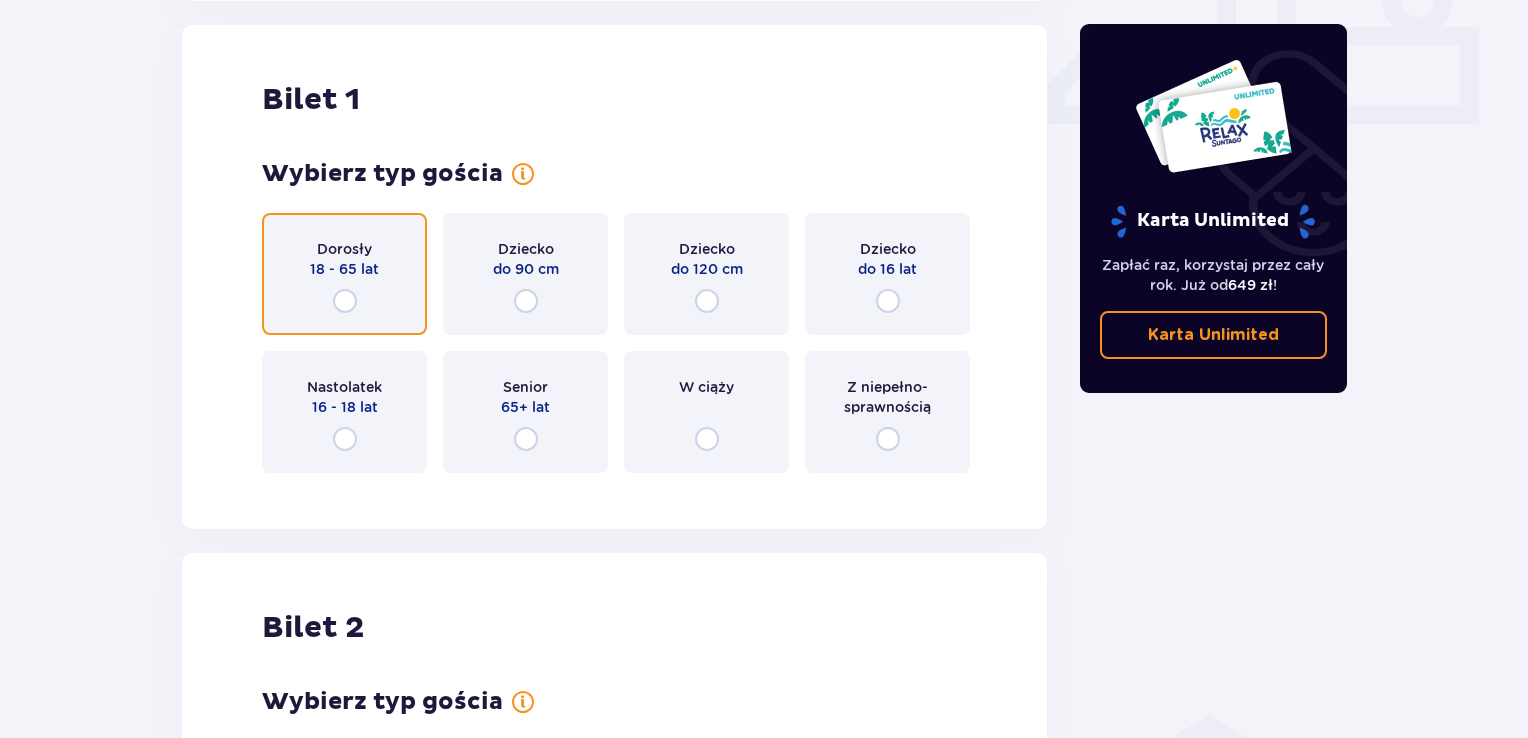 click at bounding box center (345, 301) 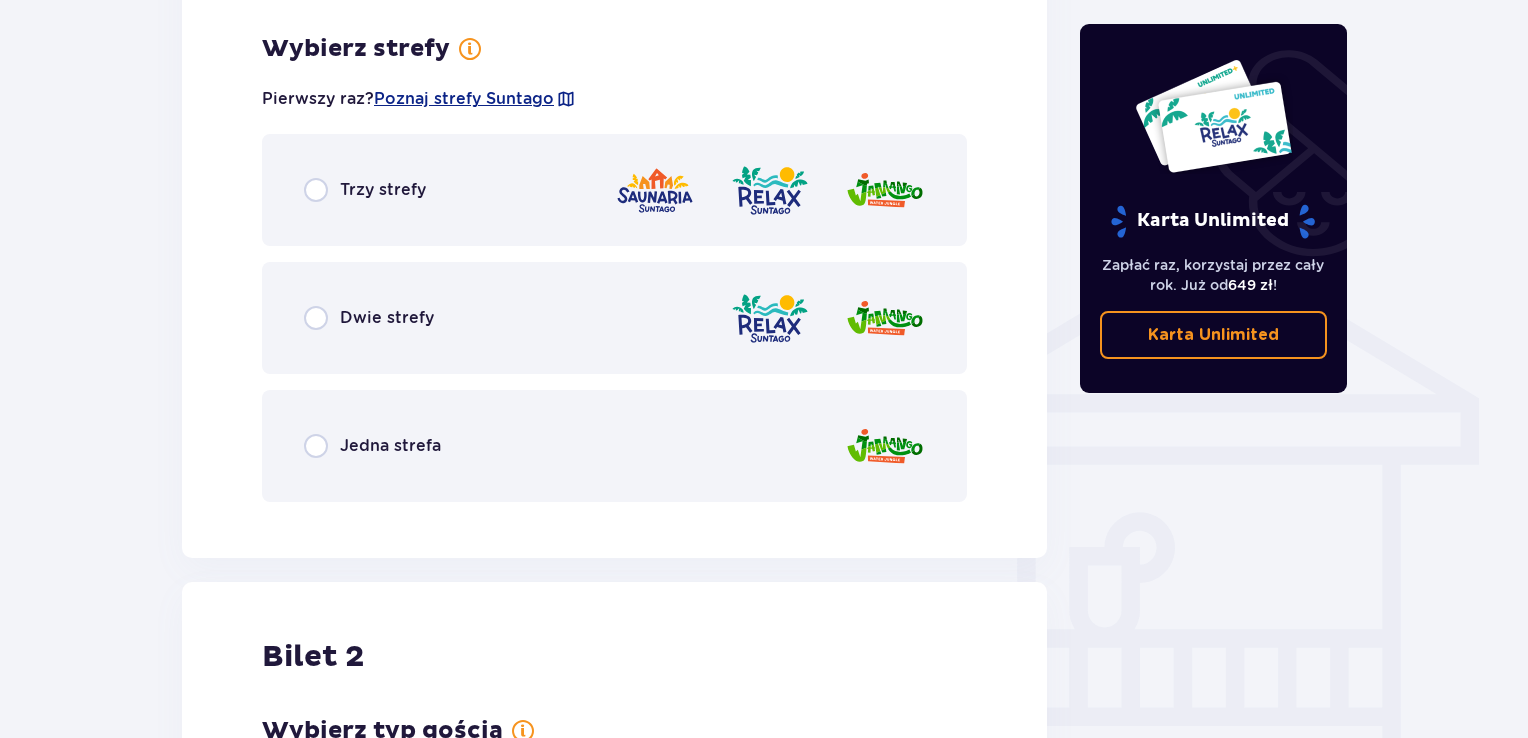 scroll, scrollTop: 1397, scrollLeft: 0, axis: vertical 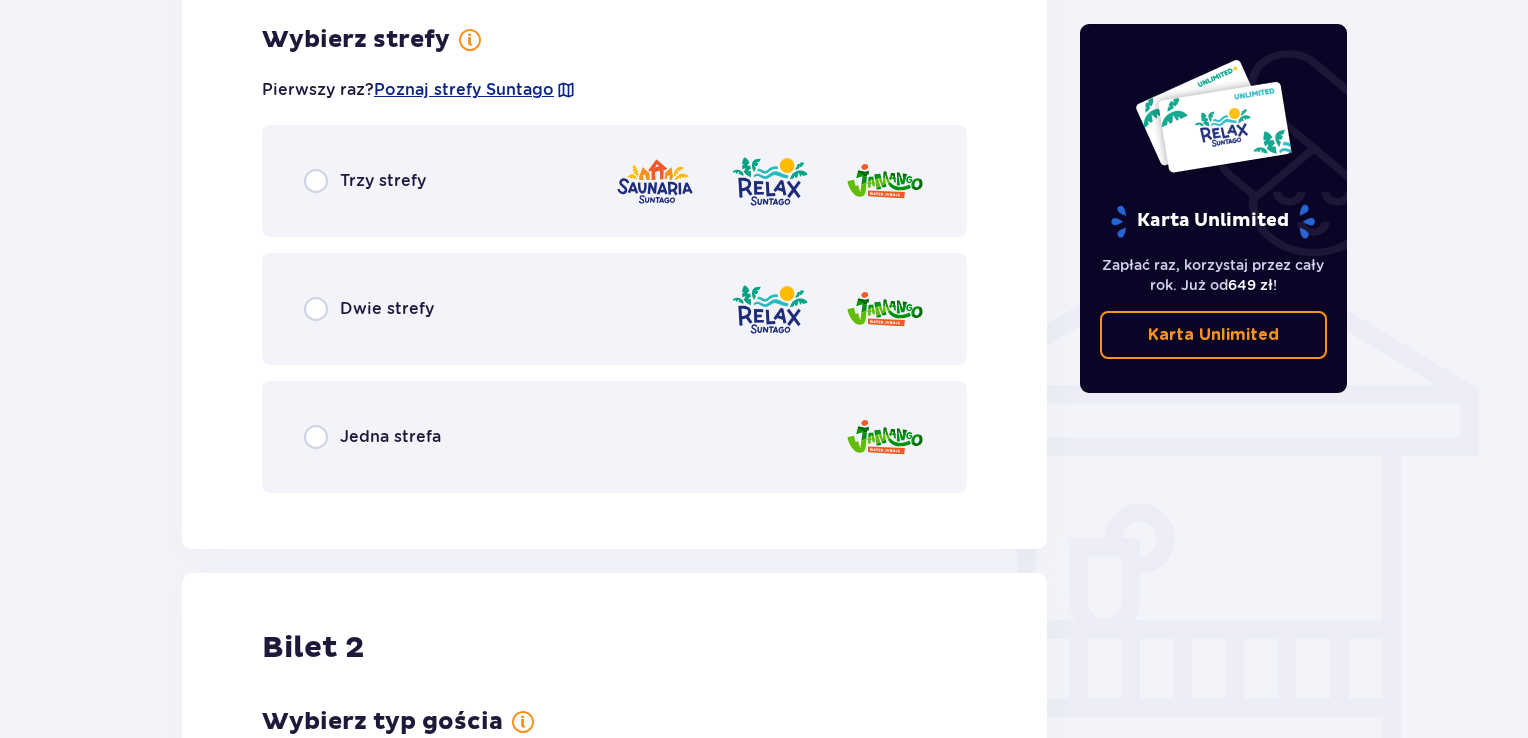 click on "Dwie strefy" at bounding box center (387, 309) 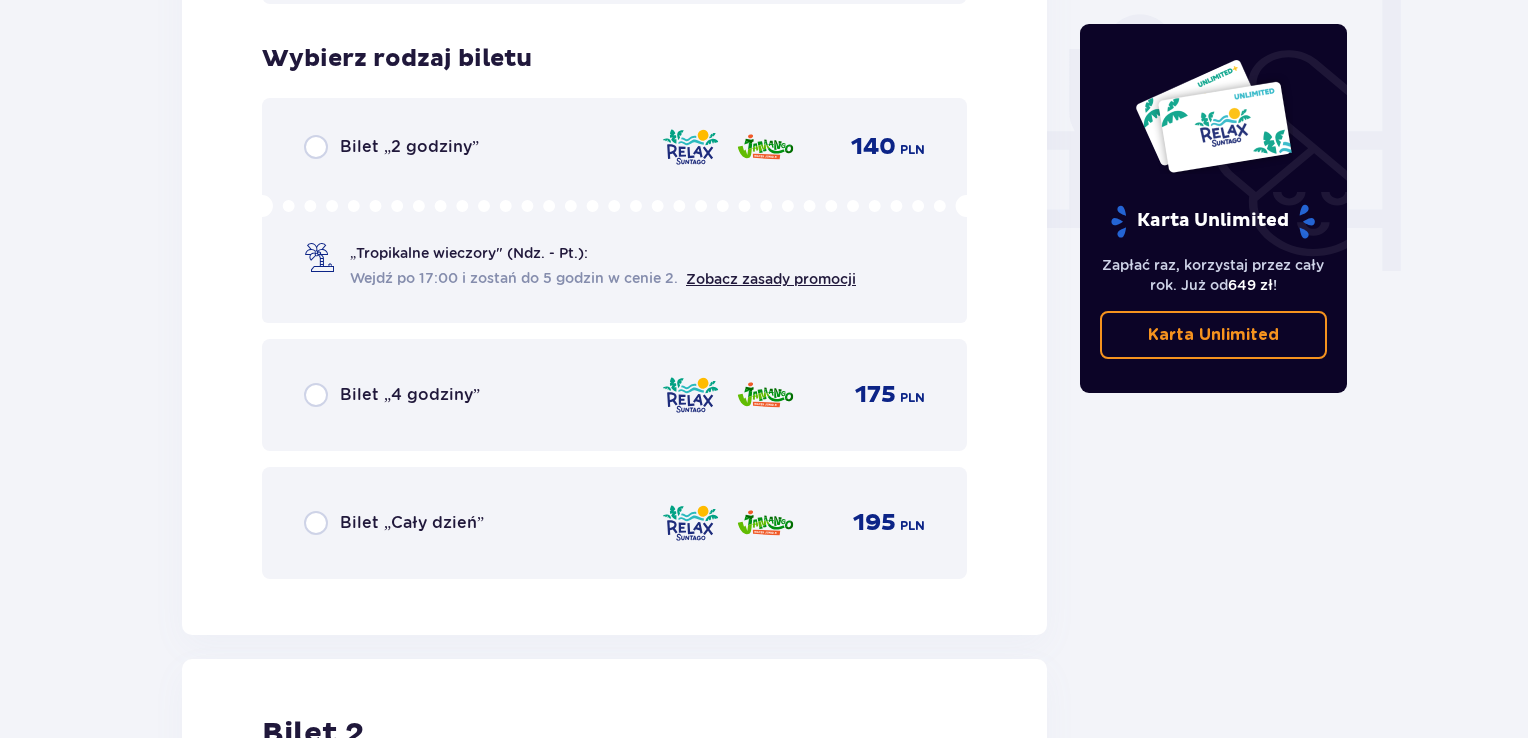 scroll, scrollTop: 1905, scrollLeft: 0, axis: vertical 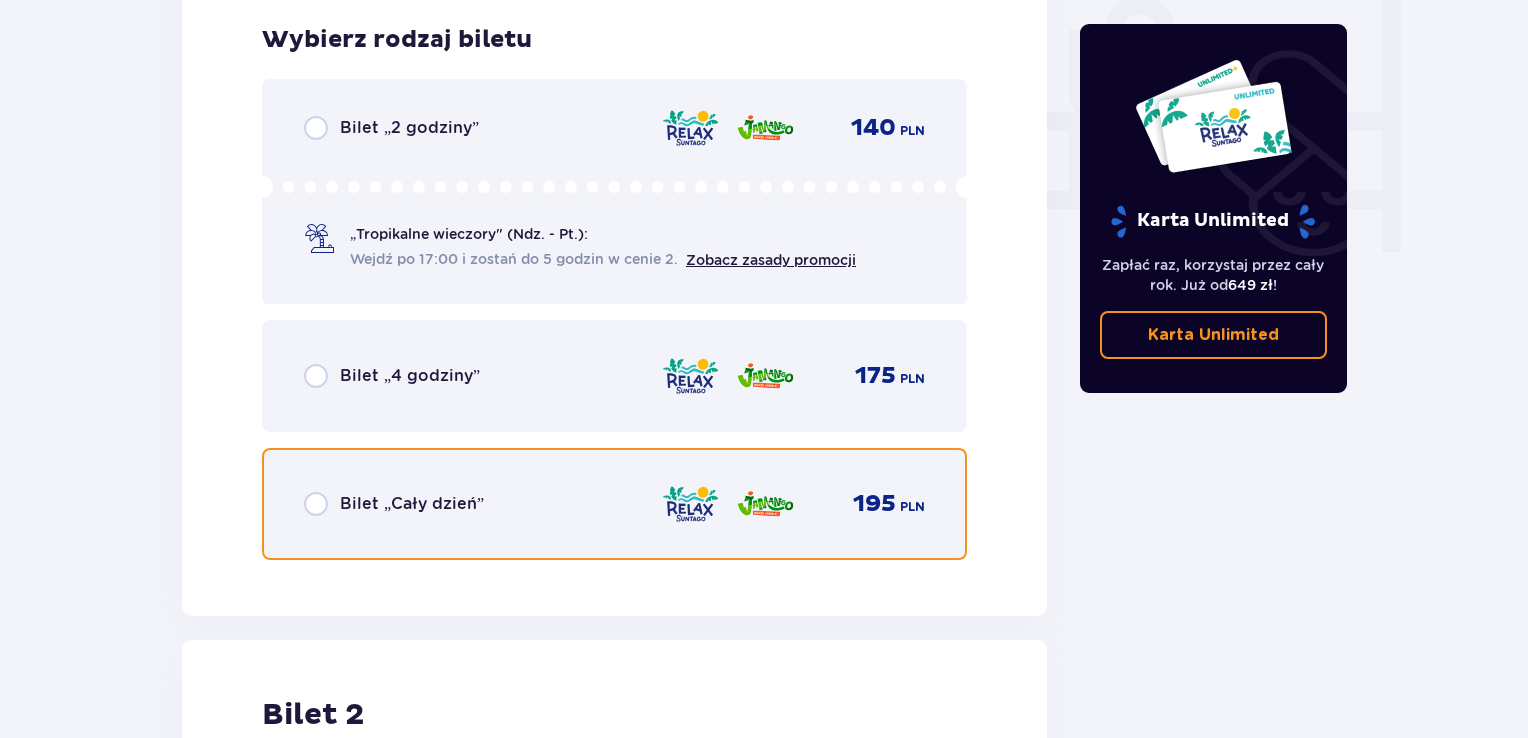 click at bounding box center [316, 504] 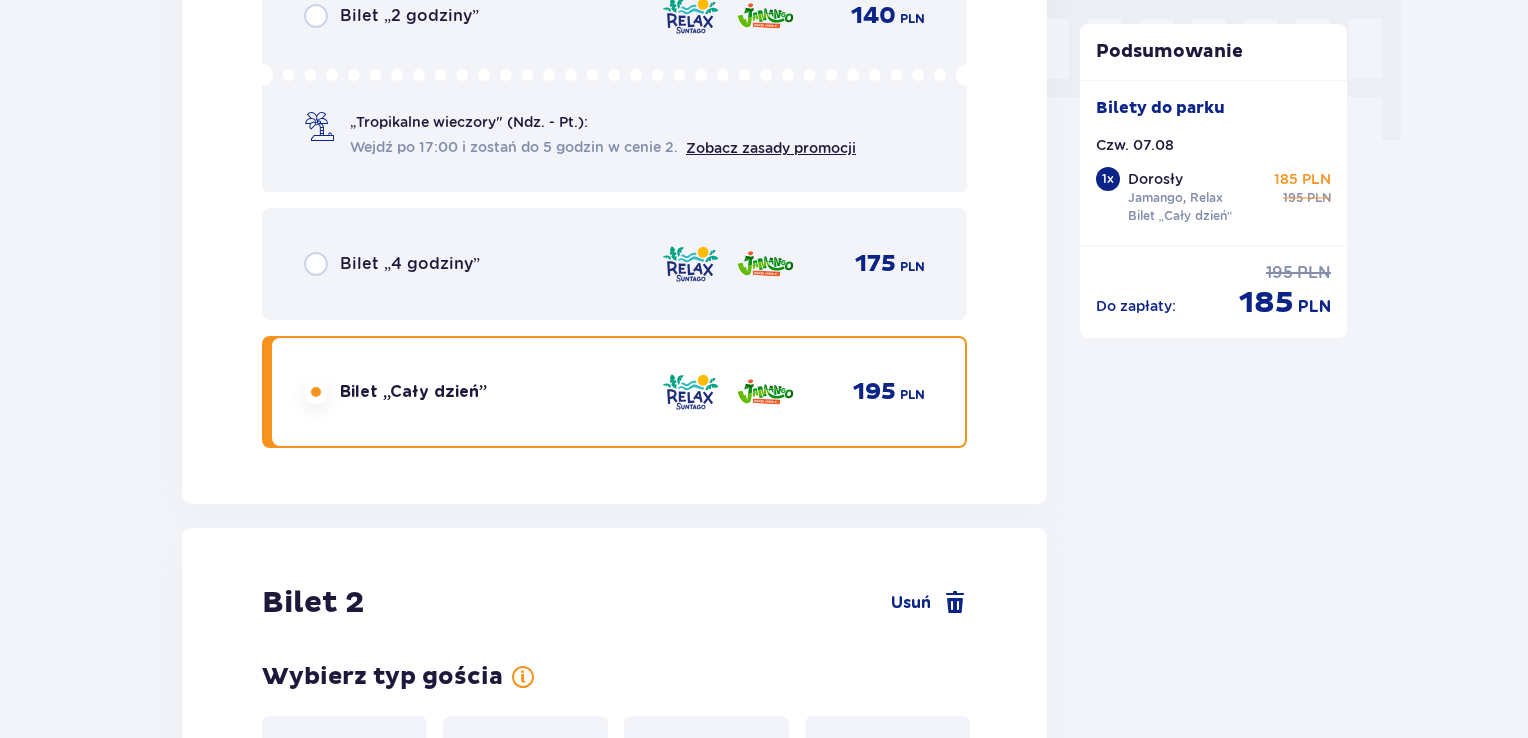 scroll, scrollTop: 2519, scrollLeft: 0, axis: vertical 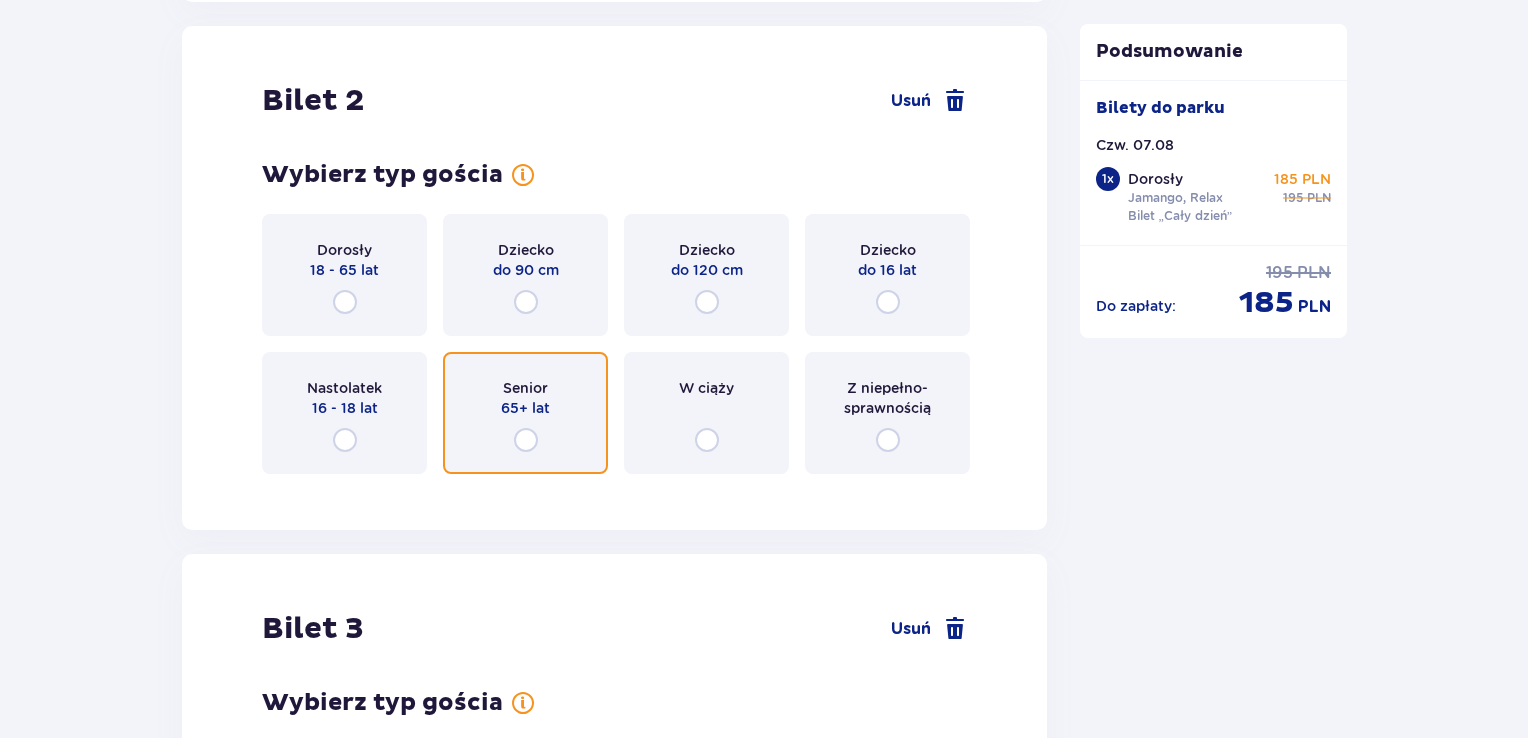 click at bounding box center (526, 440) 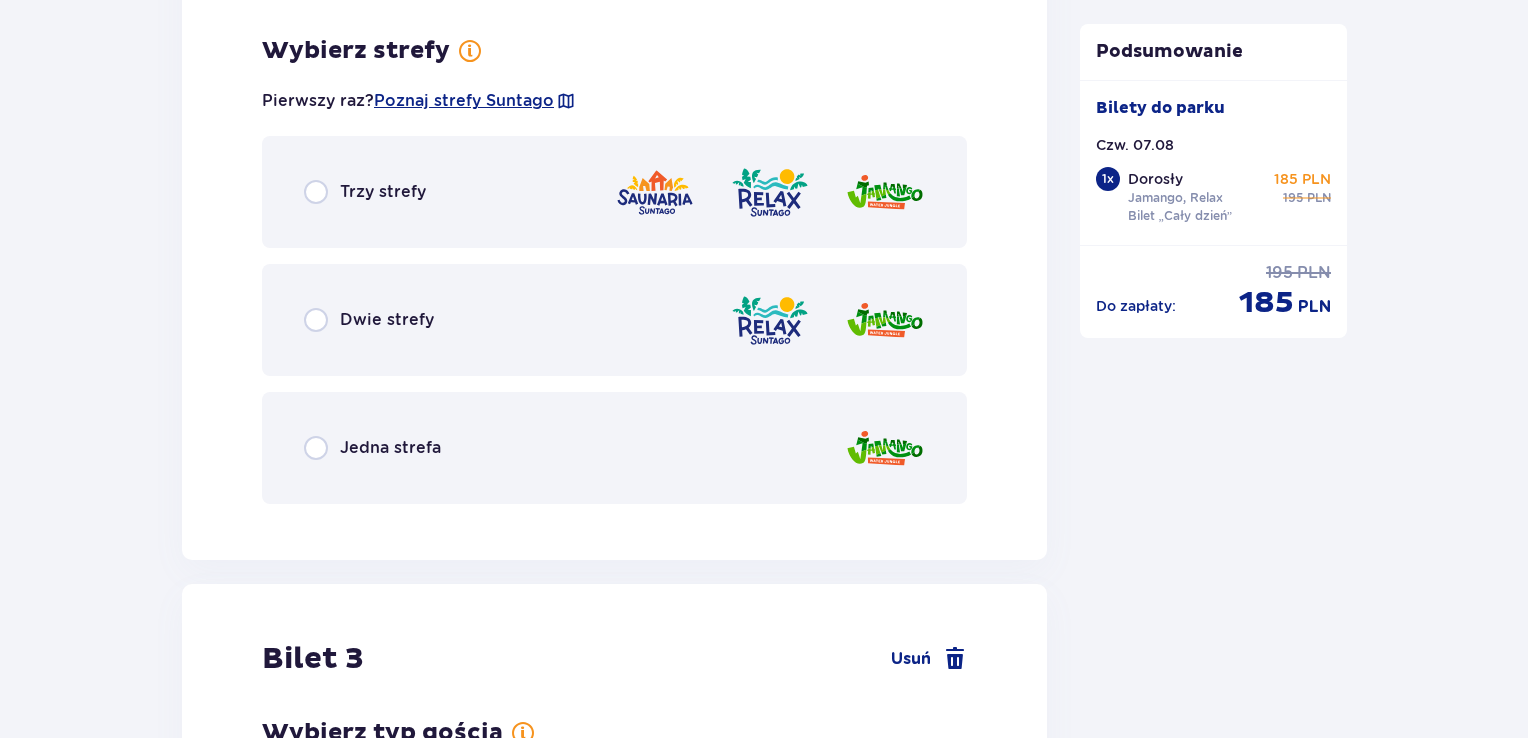 scroll, scrollTop: 3007, scrollLeft: 0, axis: vertical 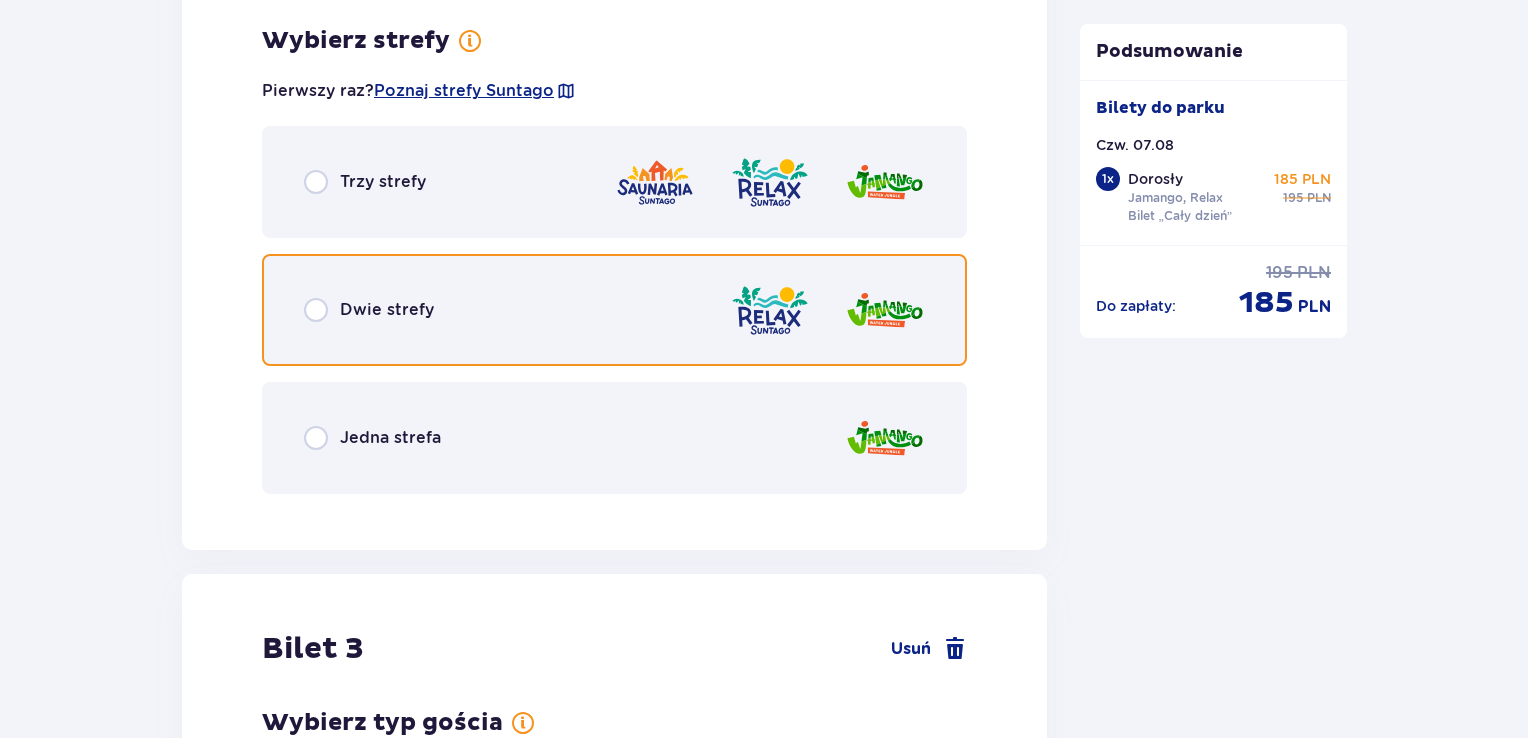 click at bounding box center [316, 310] 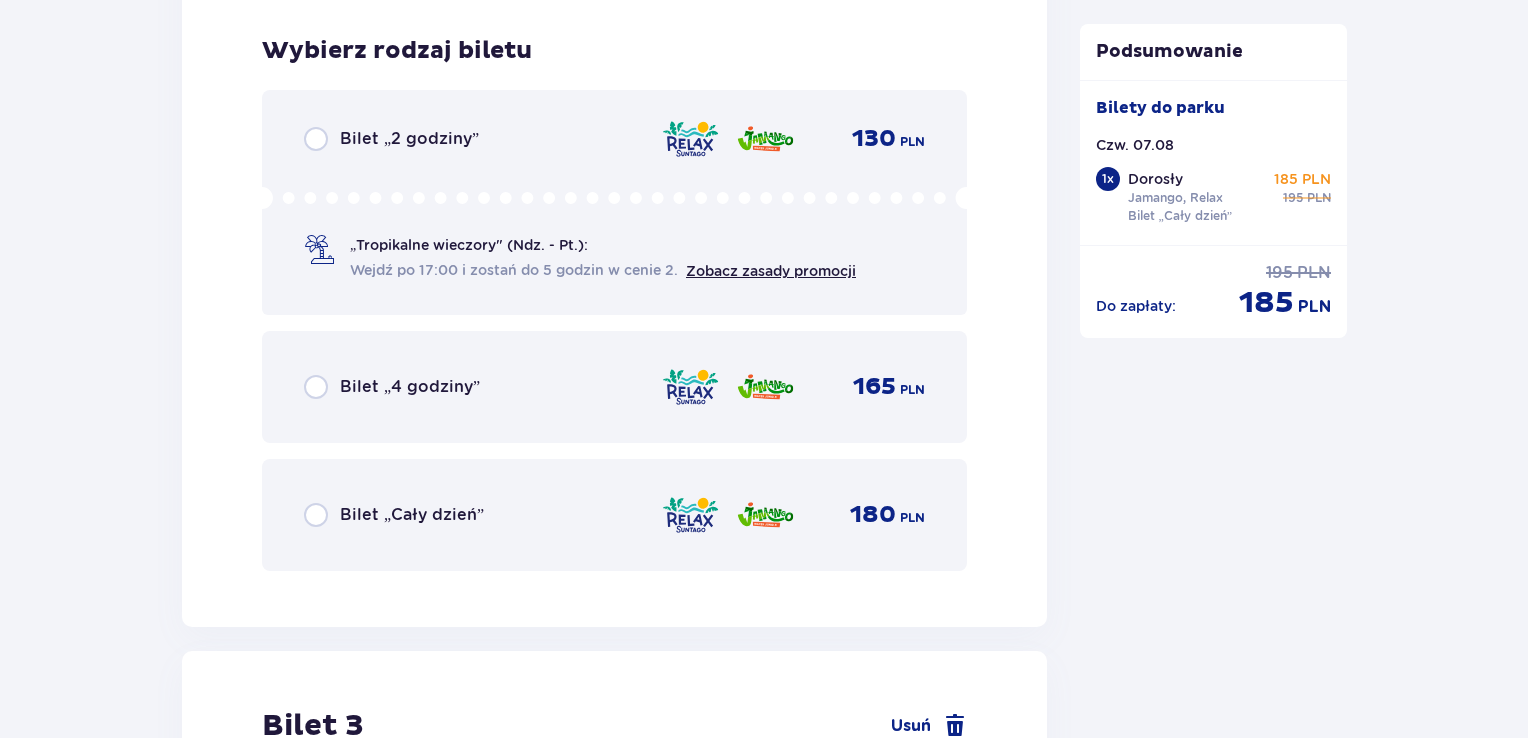 scroll, scrollTop: 3515, scrollLeft: 0, axis: vertical 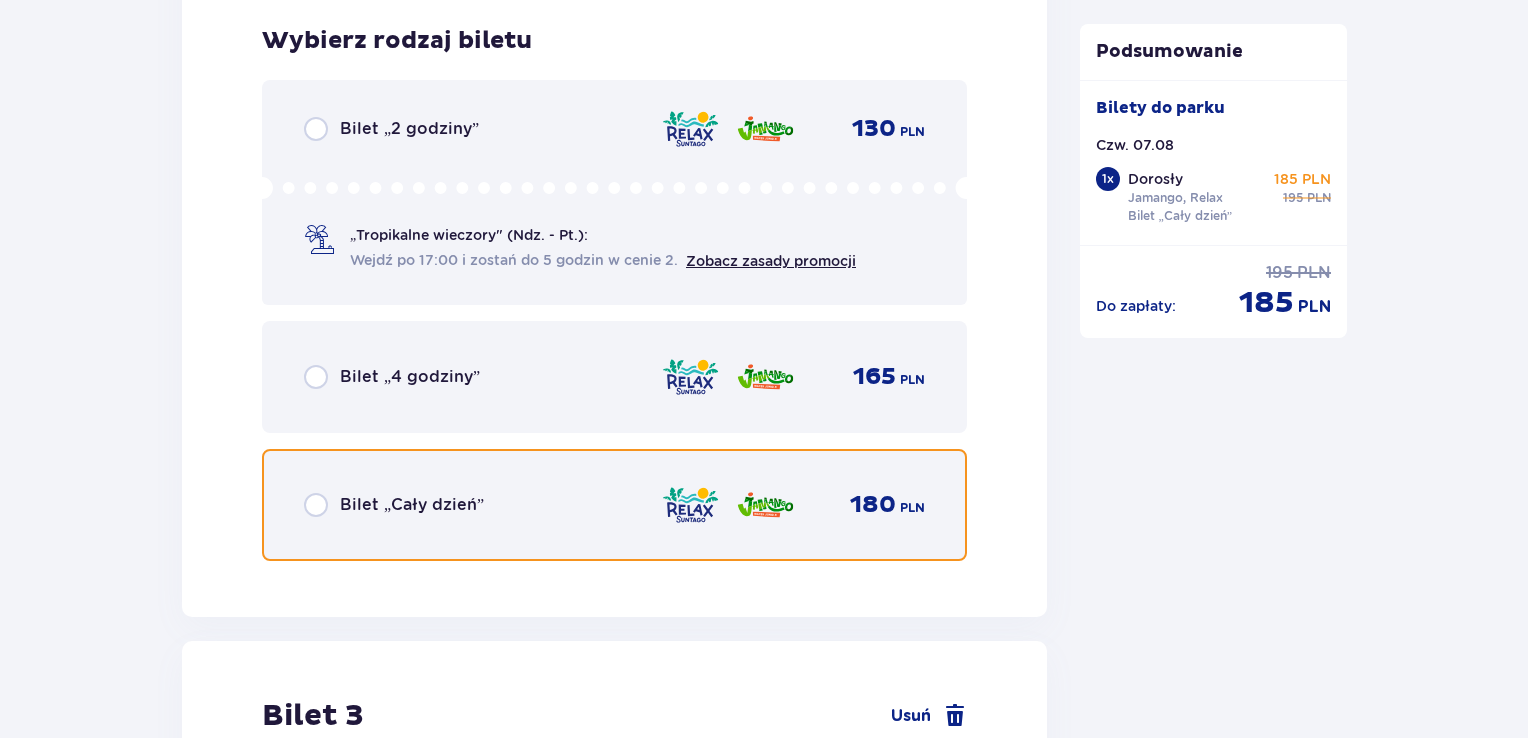 click at bounding box center (316, 505) 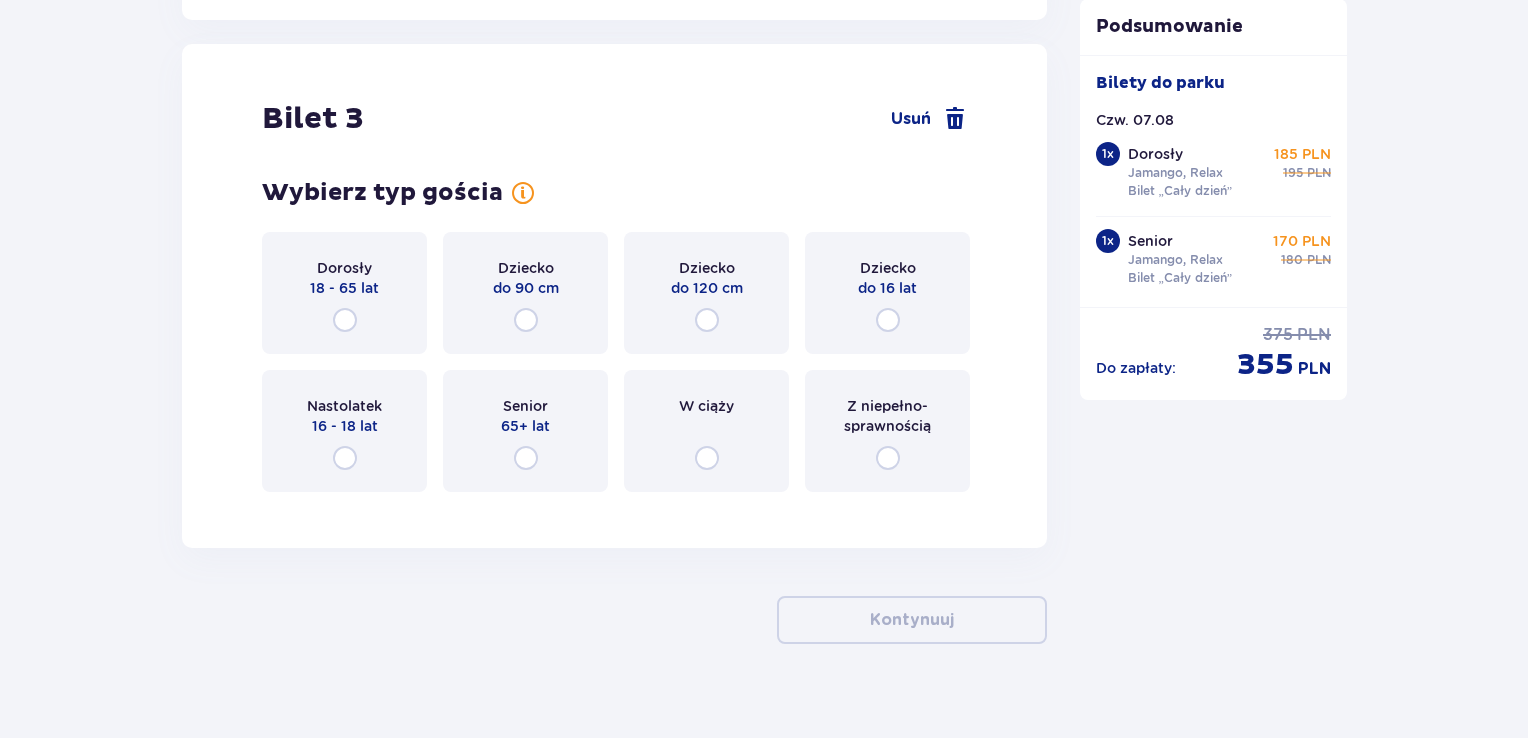 scroll, scrollTop: 4129, scrollLeft: 0, axis: vertical 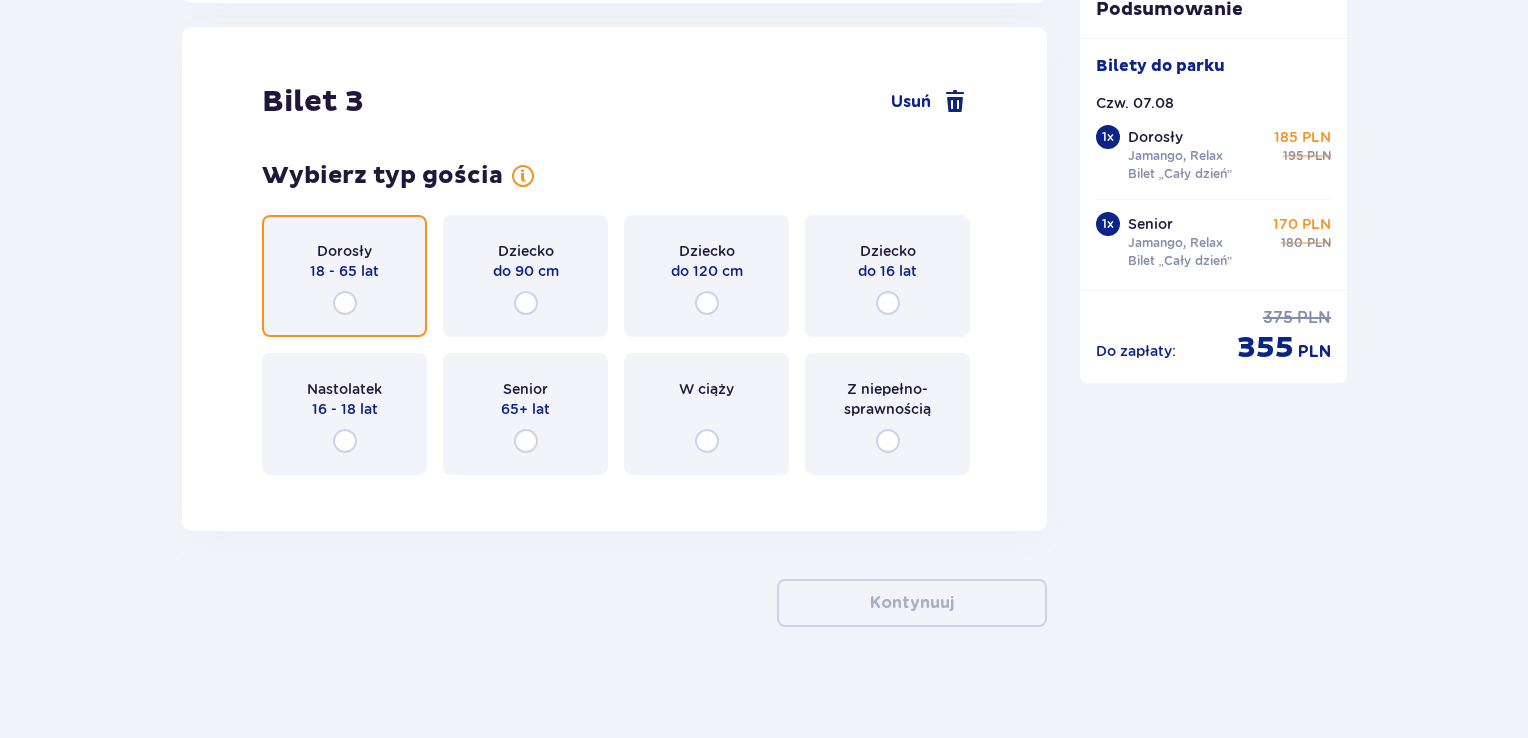 click at bounding box center (345, 303) 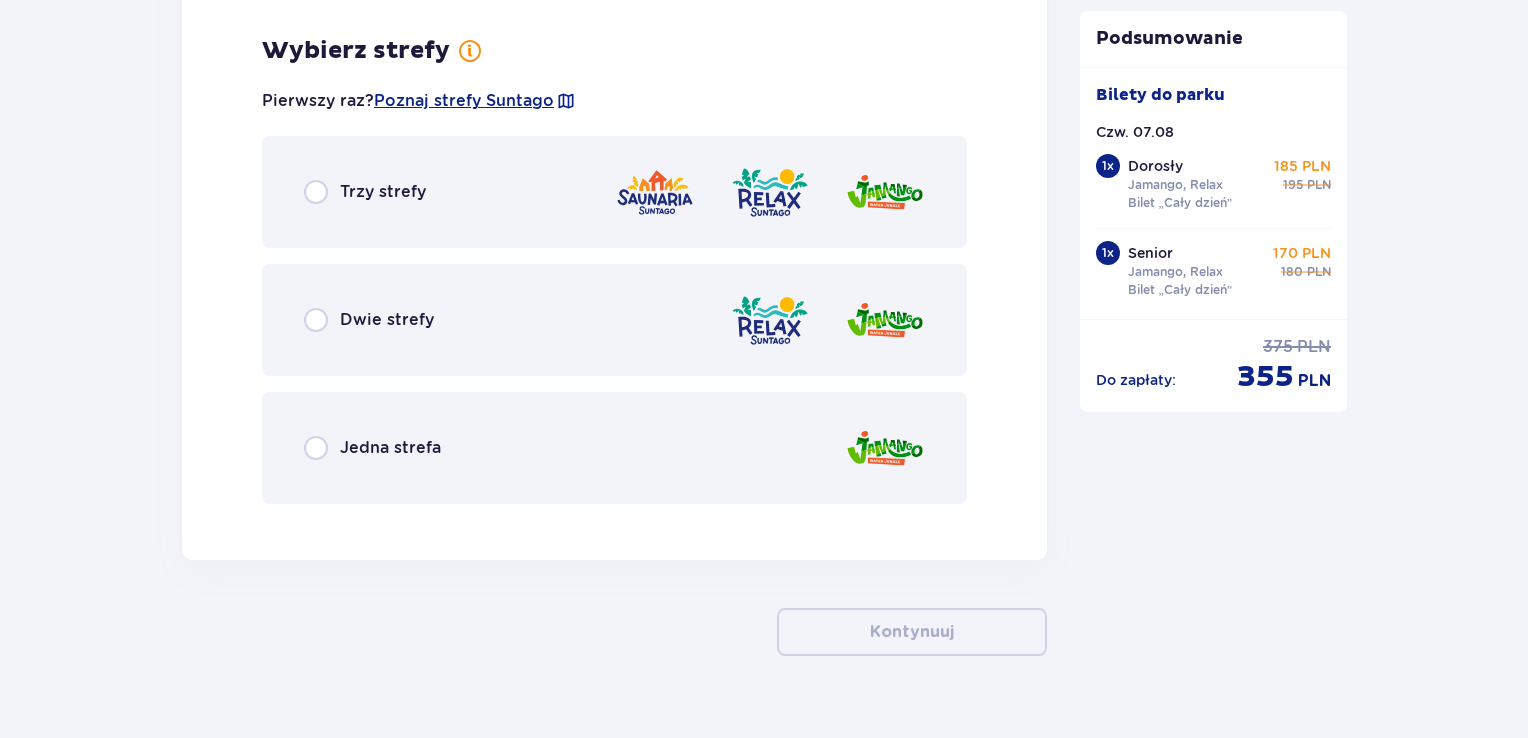 scroll, scrollTop: 4617, scrollLeft: 0, axis: vertical 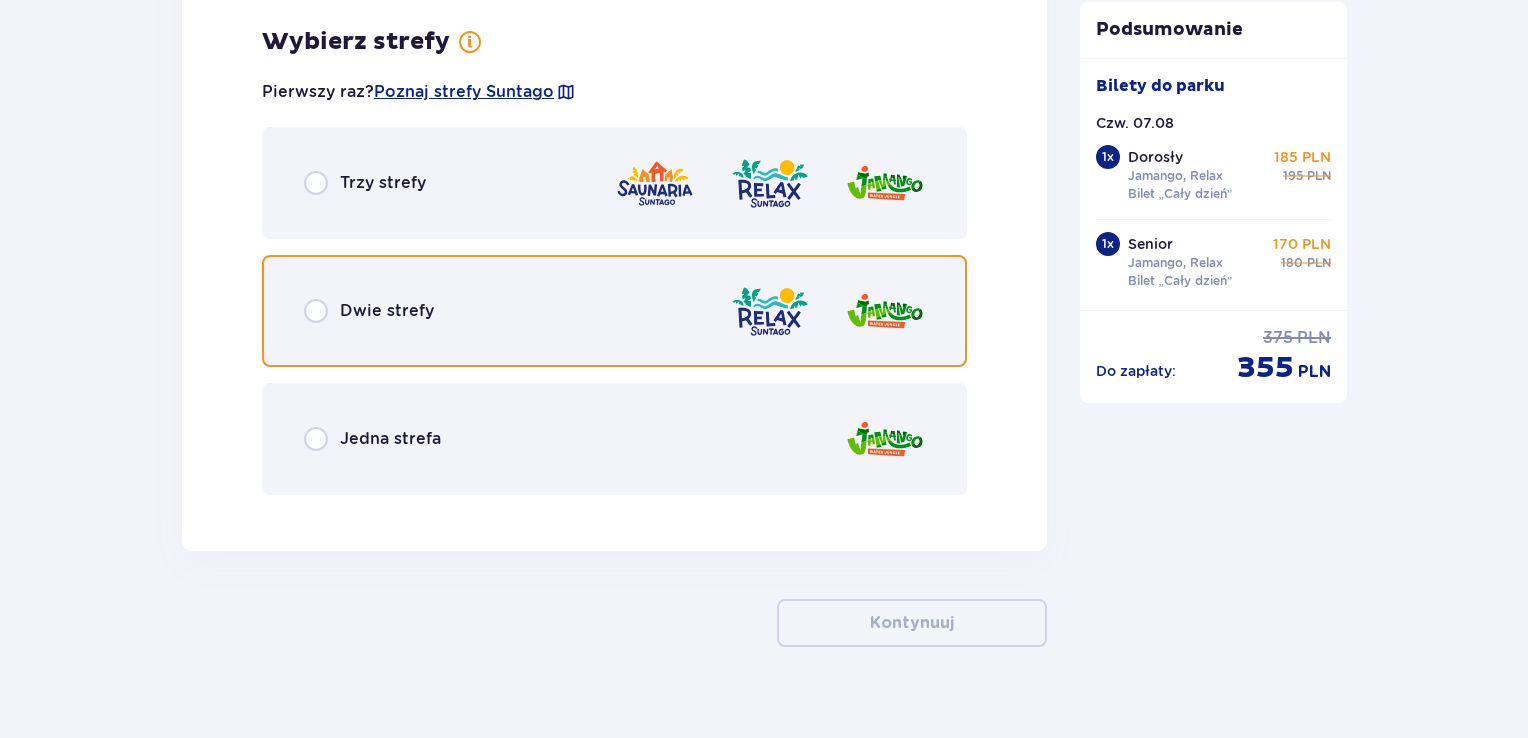 click at bounding box center [316, 311] 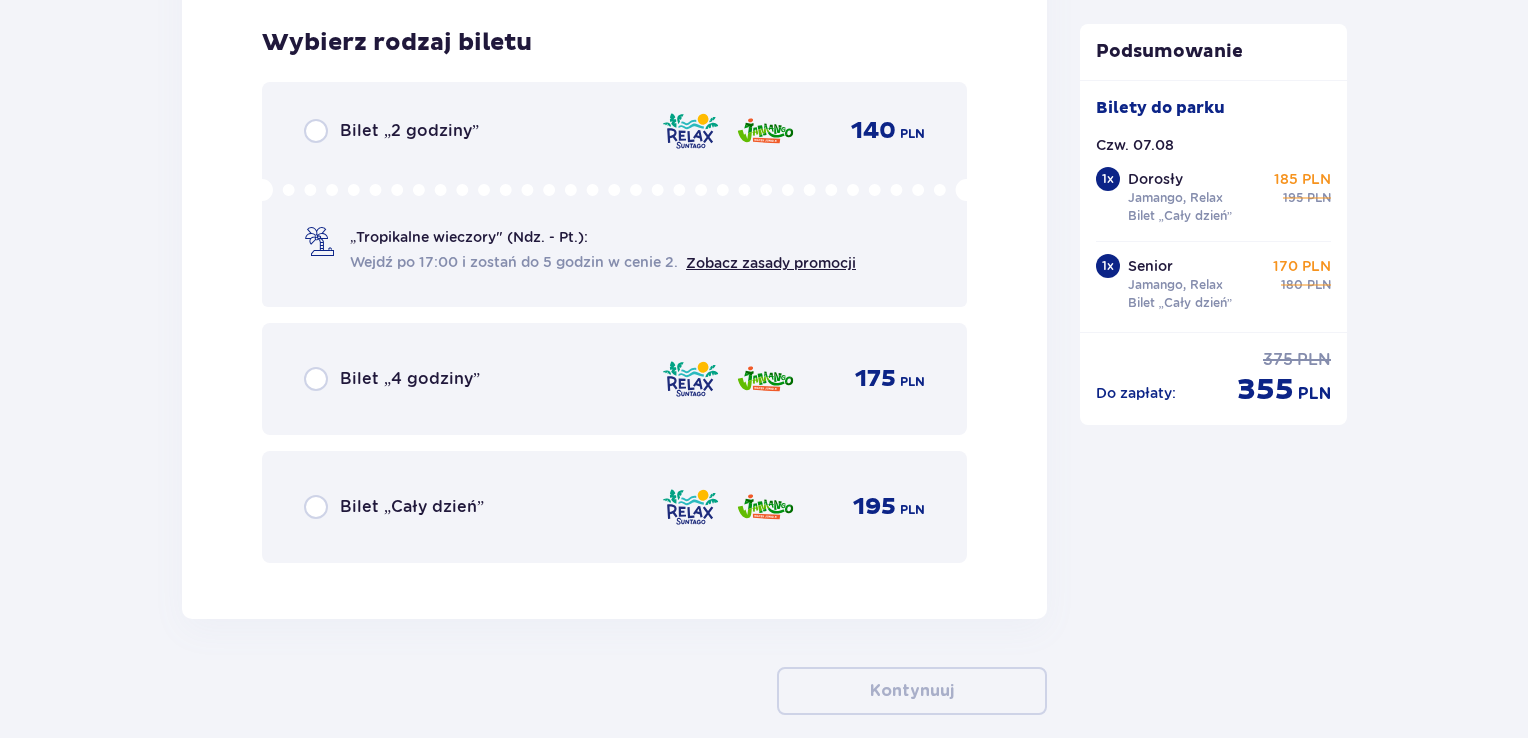 scroll, scrollTop: 5125, scrollLeft: 0, axis: vertical 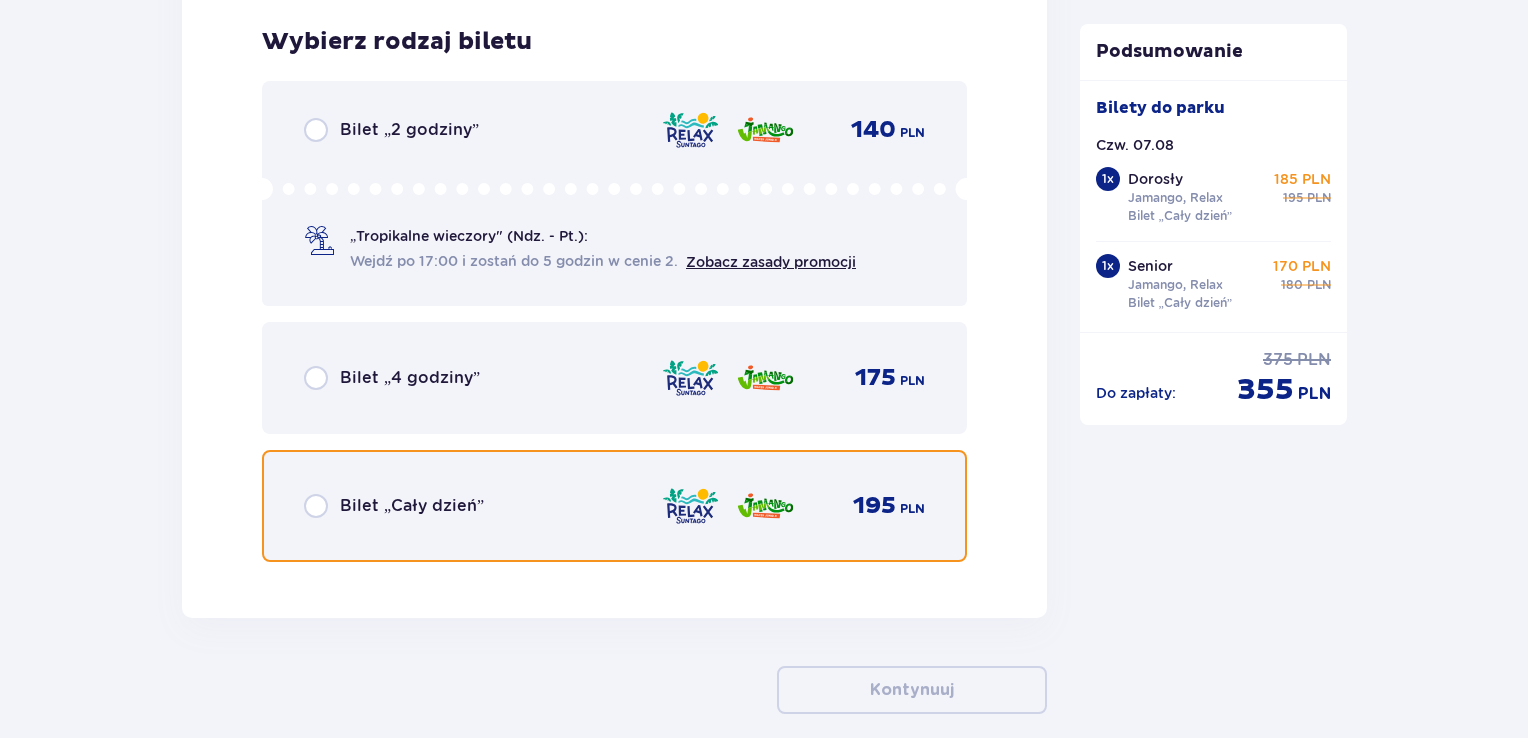 click at bounding box center (316, 506) 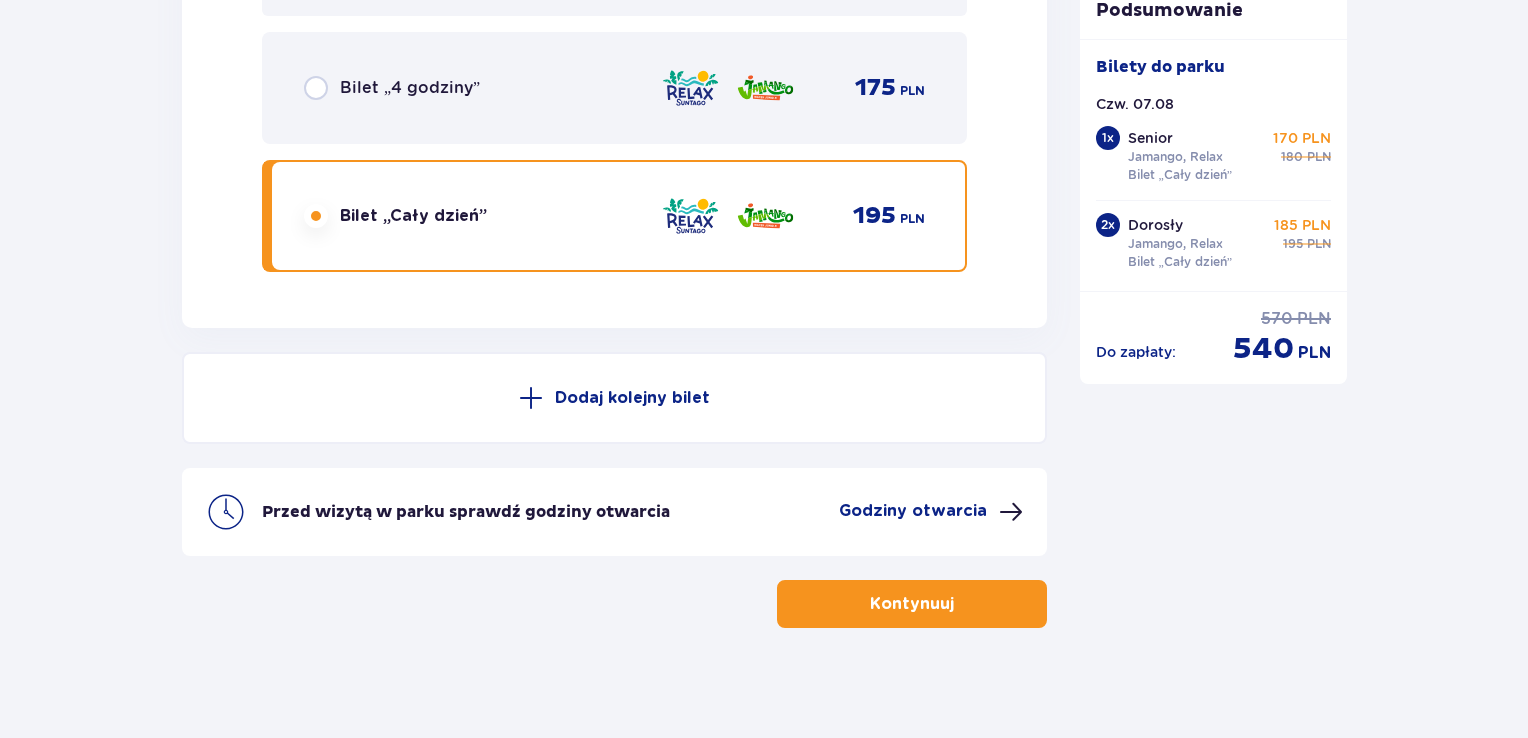 scroll, scrollTop: 5420, scrollLeft: 0, axis: vertical 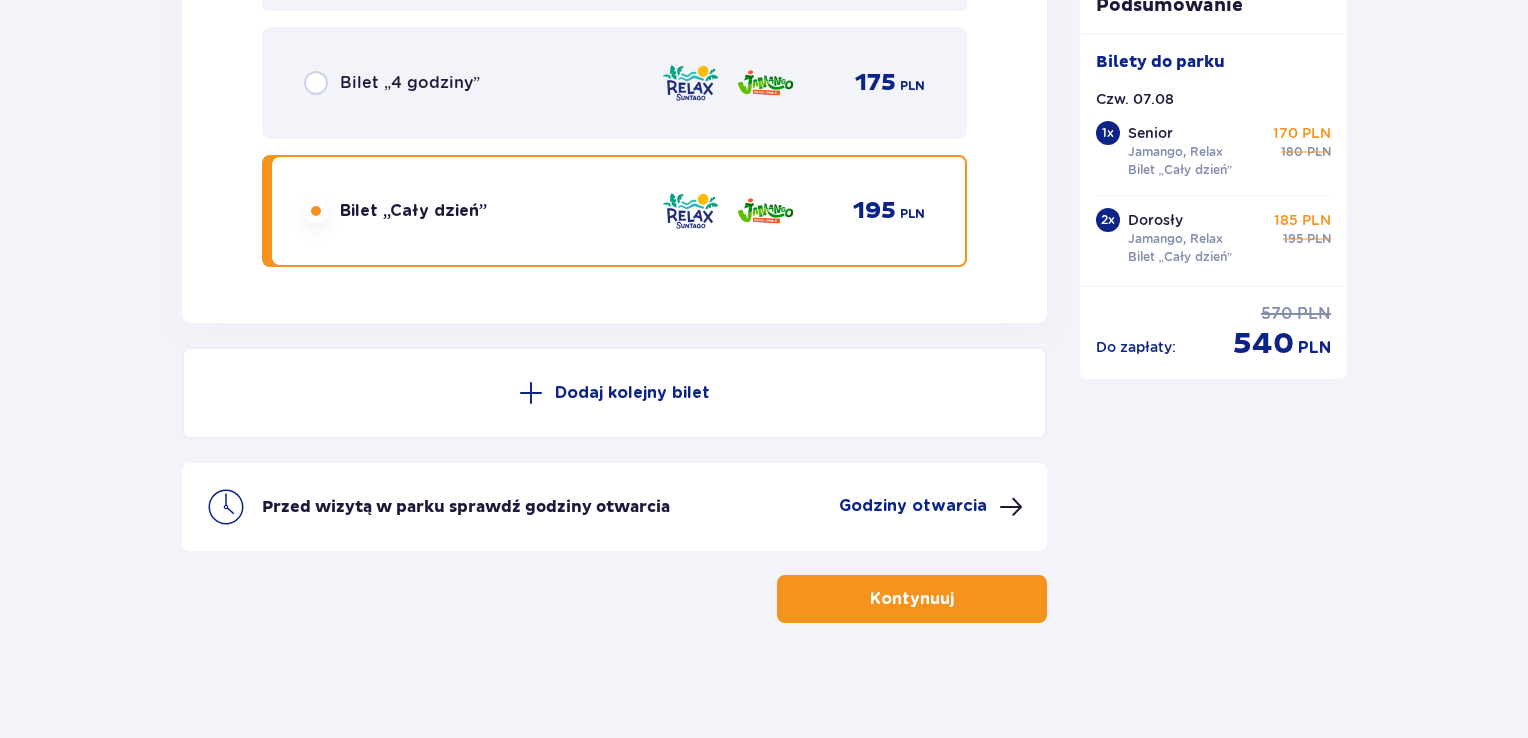 click on "Bilety Pomiń ten krok Znajdź bilety Kupuj bilety online, aby mieć gwarancję wejścia i korzystać z dedykowanych kas szybkiej obsługi. Długość pobytu 1 dzień Dłużej Data przyjazdu [DATE] Liczba osób 3 Oferta specjalna Pakiet Family 2+2    -  640 PLN Całodniowe bilety do strefy Jamango (2 dorosłych i 2 dzieci do 16 lat) Voucher 100 zł w cenie: do wykorzystania online lub na miejscu (np. w restauracji) Zasady oferty Kontynuuj bez pakietu Bilet   1 Usuń Wybierz typ gościa Dorosły 18 - 65 lat Dziecko do 90 cm Dziecko do 120 cm Dziecko do 16 lat Nastolatek 16 - 18 lat Senior 65+ lat W ciąży Z niepełno­sprawnością Wybierz strefy Pierwszy raz?  Poznaj strefy Suntago Trzy strefy Dwie strefy Jedna strefa Wybierz rodzaj biletu Bilet „2 godziny” 140 PLN „Tropikalne wieczory" (Ndz. - Pt.): Wejdź po 17:00 i zostań do 5 godzin w cenie 2. Zobacz zasady promocji Bilet „4 godziny” 175 PLN Bilet „Cały dzień” 195 PLN Bilet   2 Usuń Wybierz typ gościa Dorosły 18 - 65 lat Dziecko" at bounding box center (764, -2261) 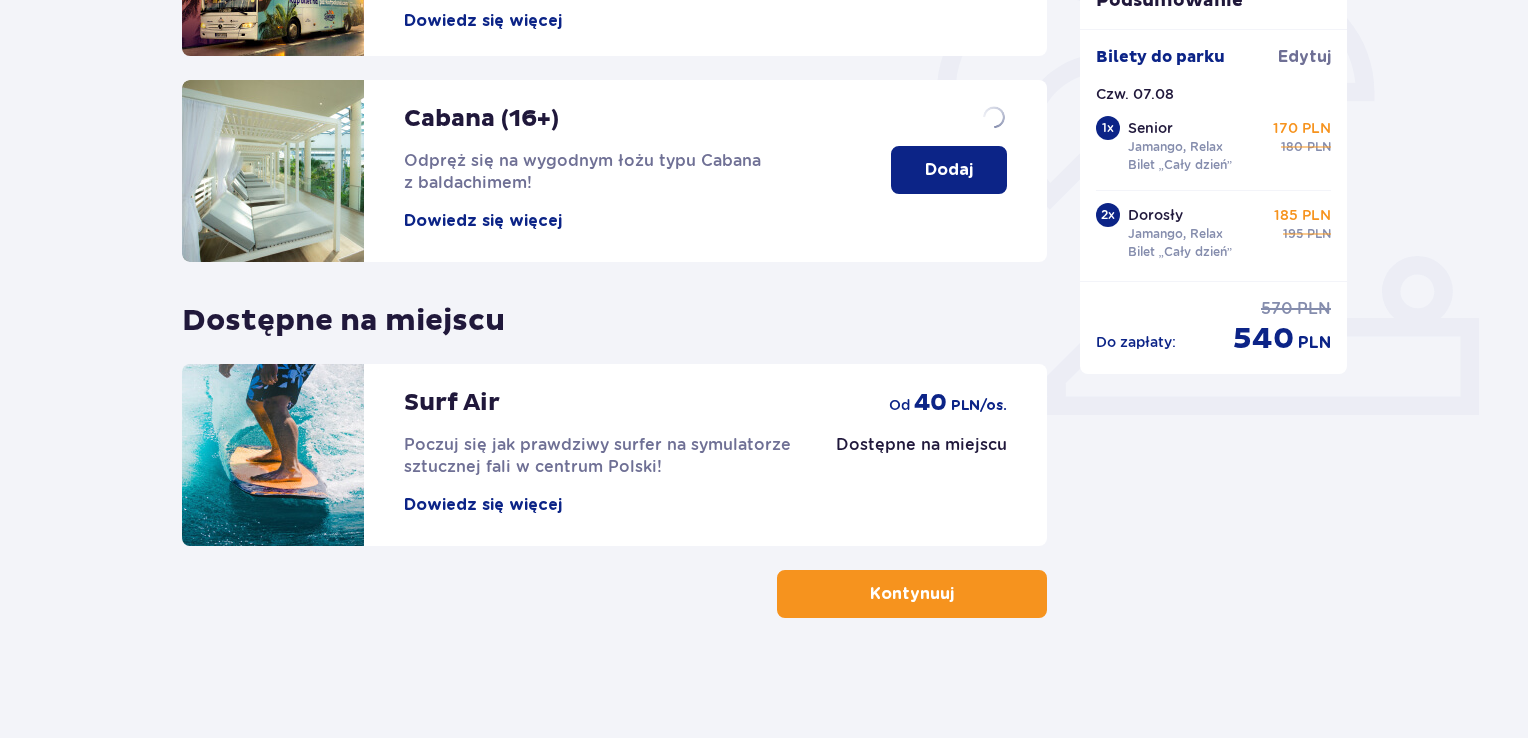 scroll, scrollTop: 0, scrollLeft: 0, axis: both 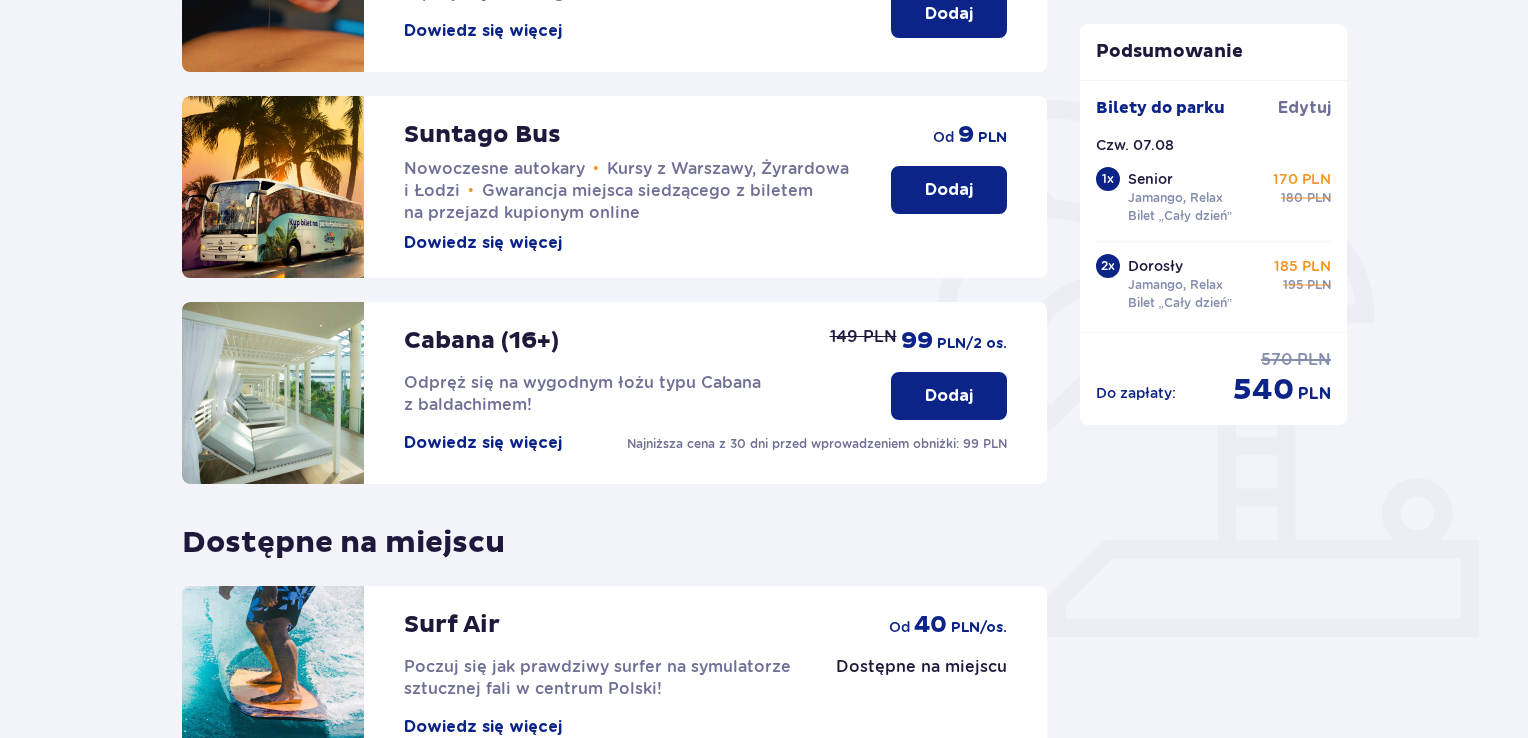 click on "Dodaj" at bounding box center (949, 190) 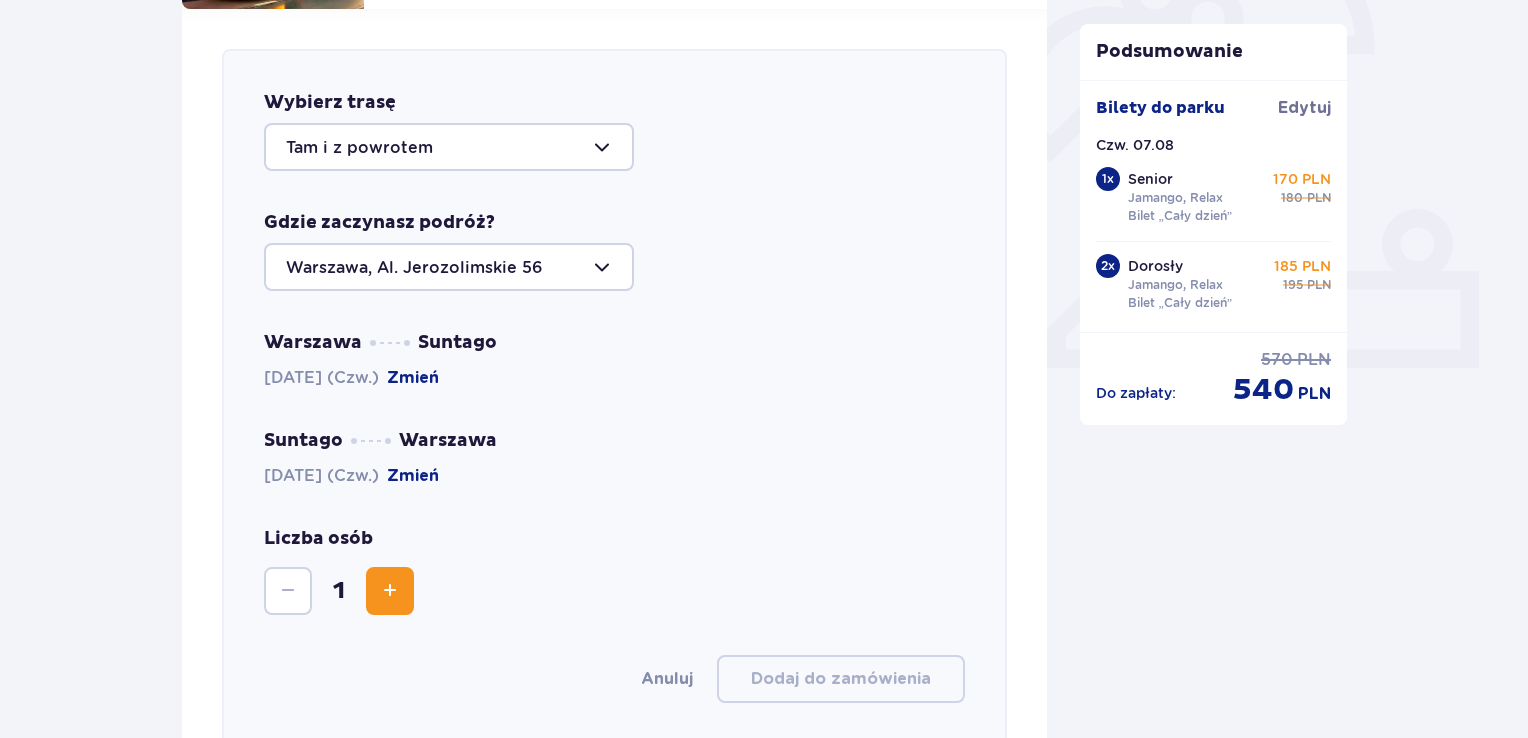 scroll, scrollTop: 690, scrollLeft: 0, axis: vertical 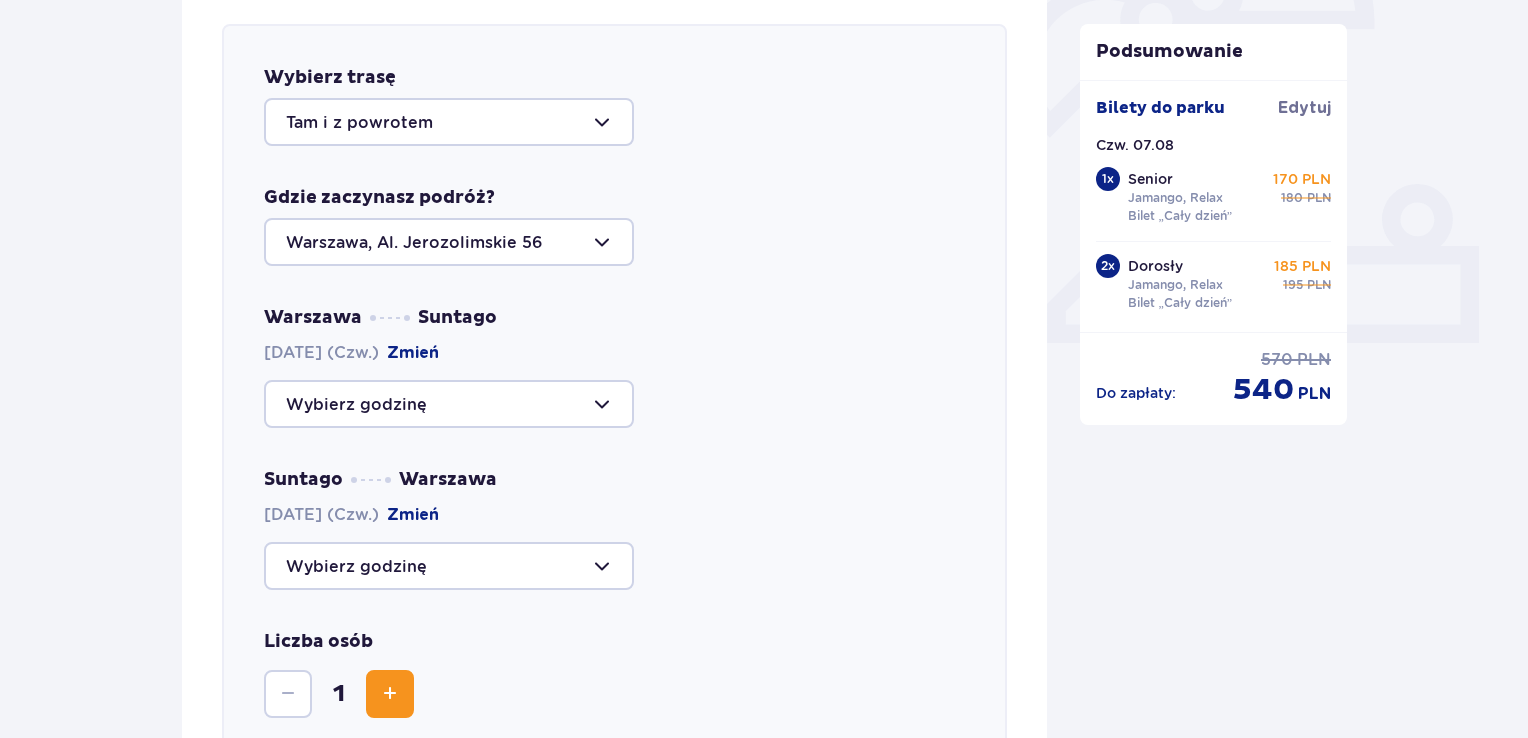 click at bounding box center (449, 404) 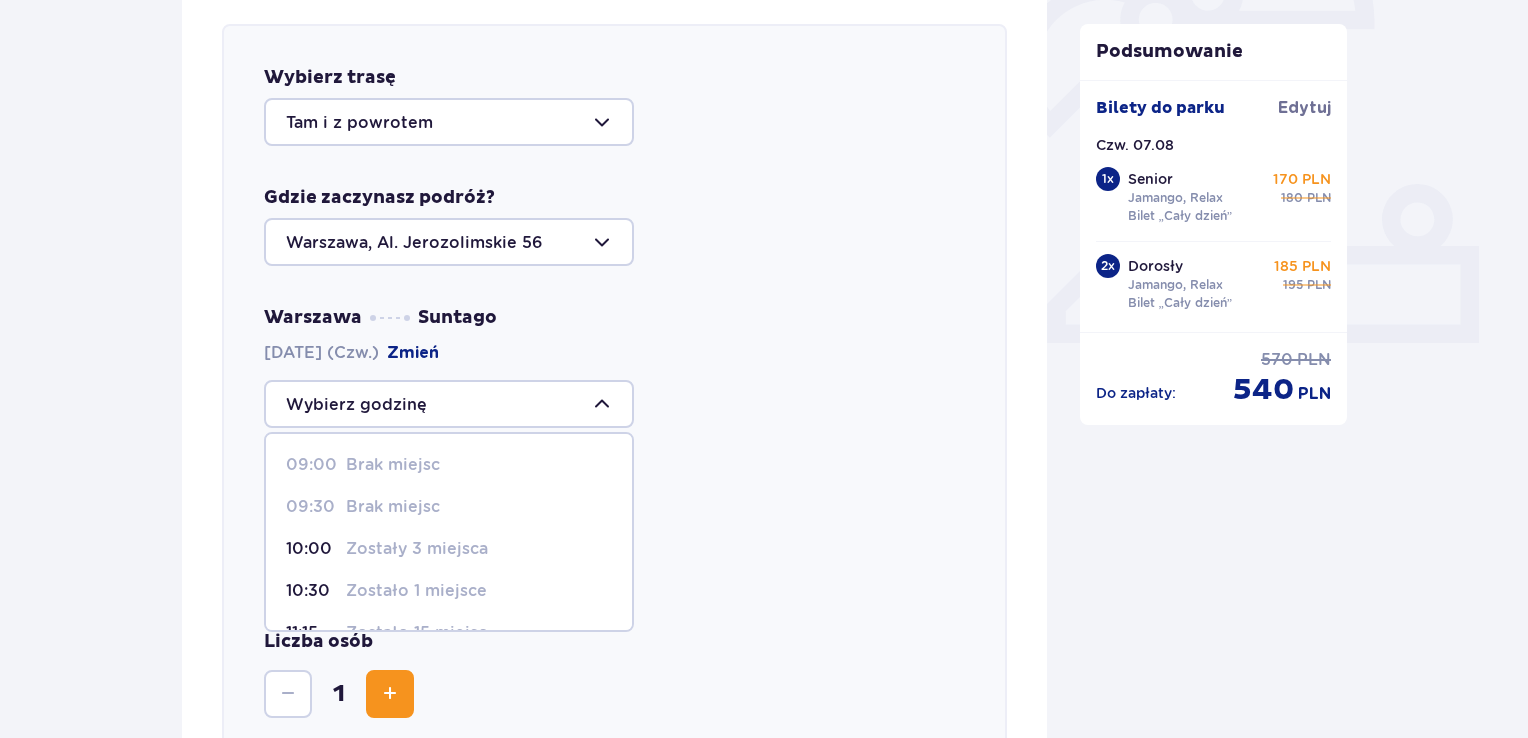 click on "Zostały 3 miejsca" at bounding box center (417, 549) 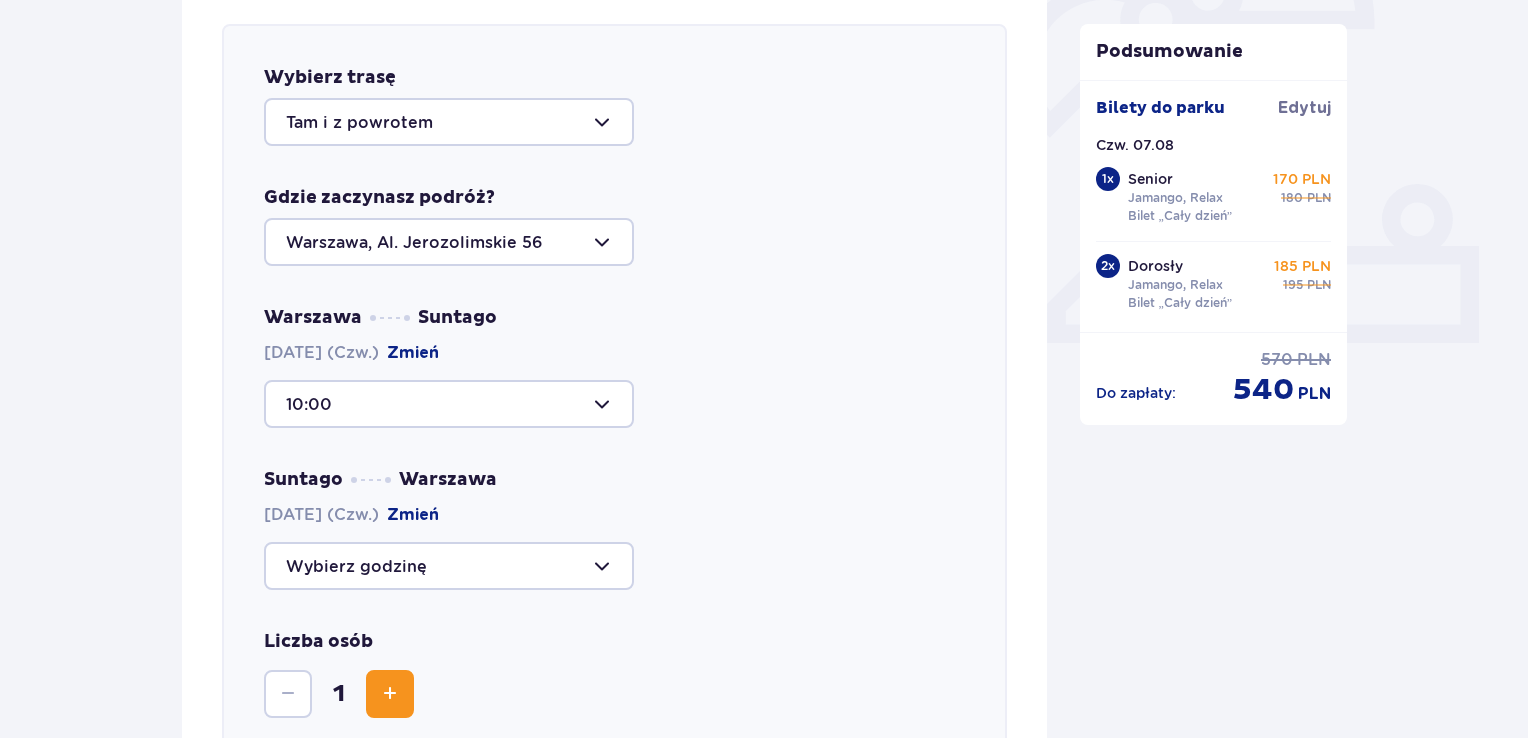 click at bounding box center [449, 566] 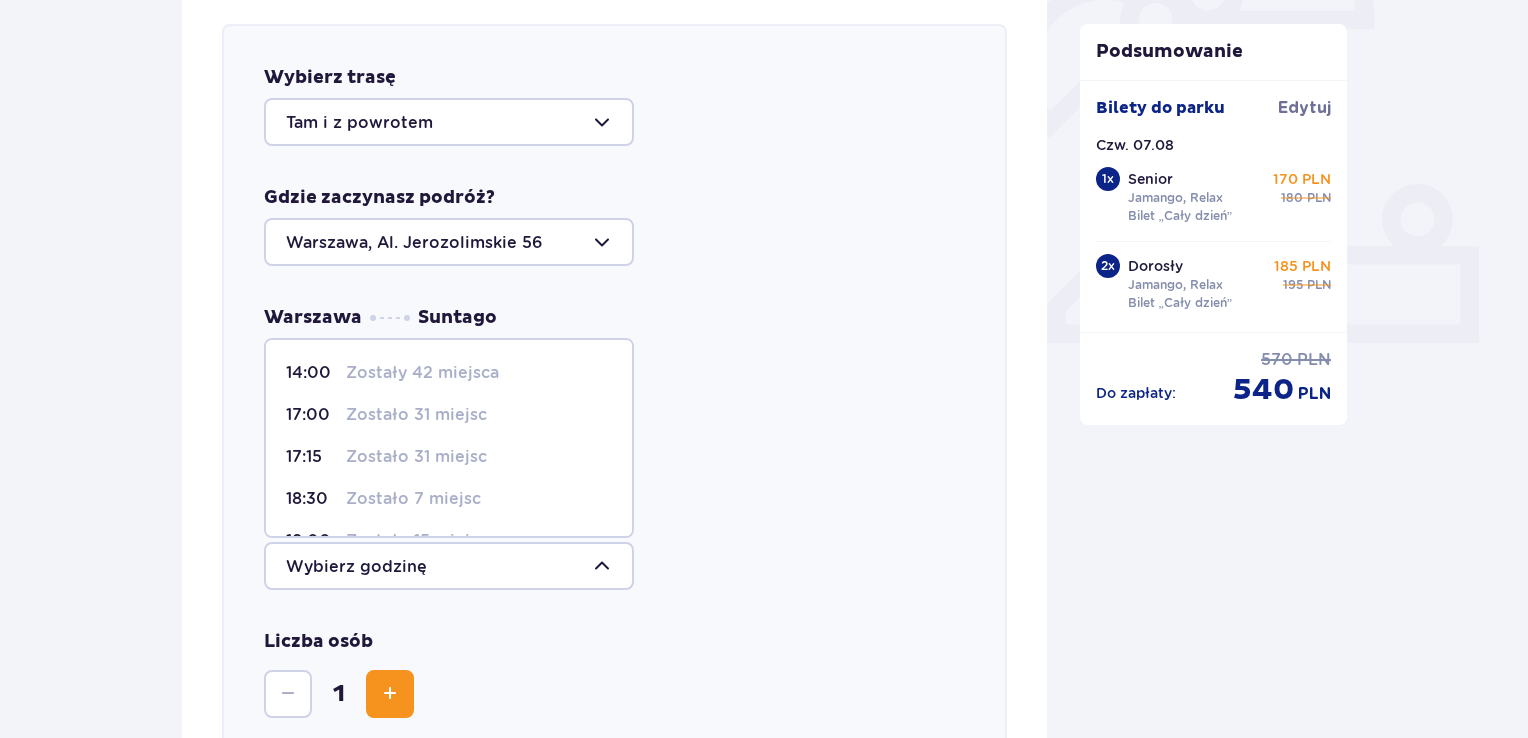 scroll, scrollTop: 46, scrollLeft: 0, axis: vertical 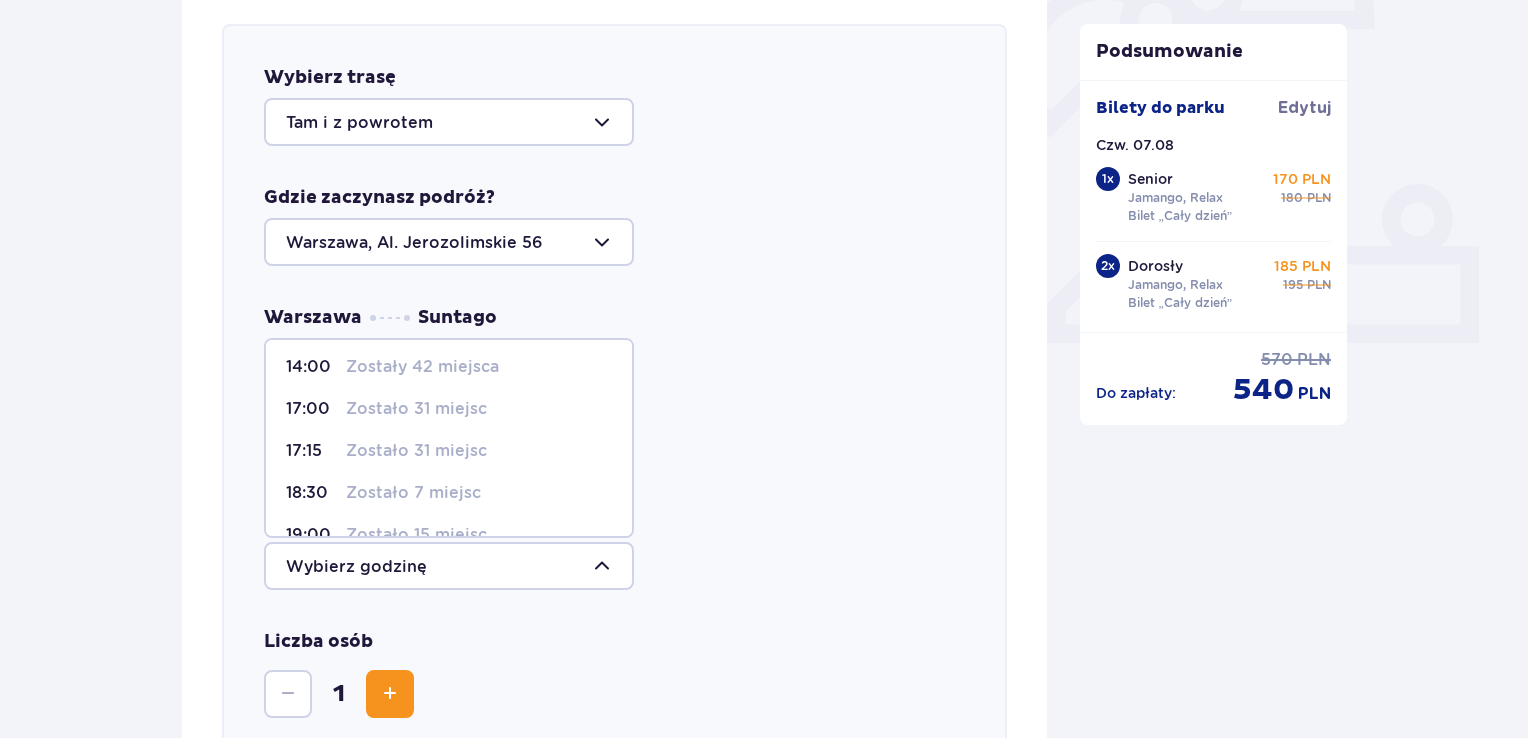 click on "Zostało 7 miejsc" at bounding box center [413, 493] 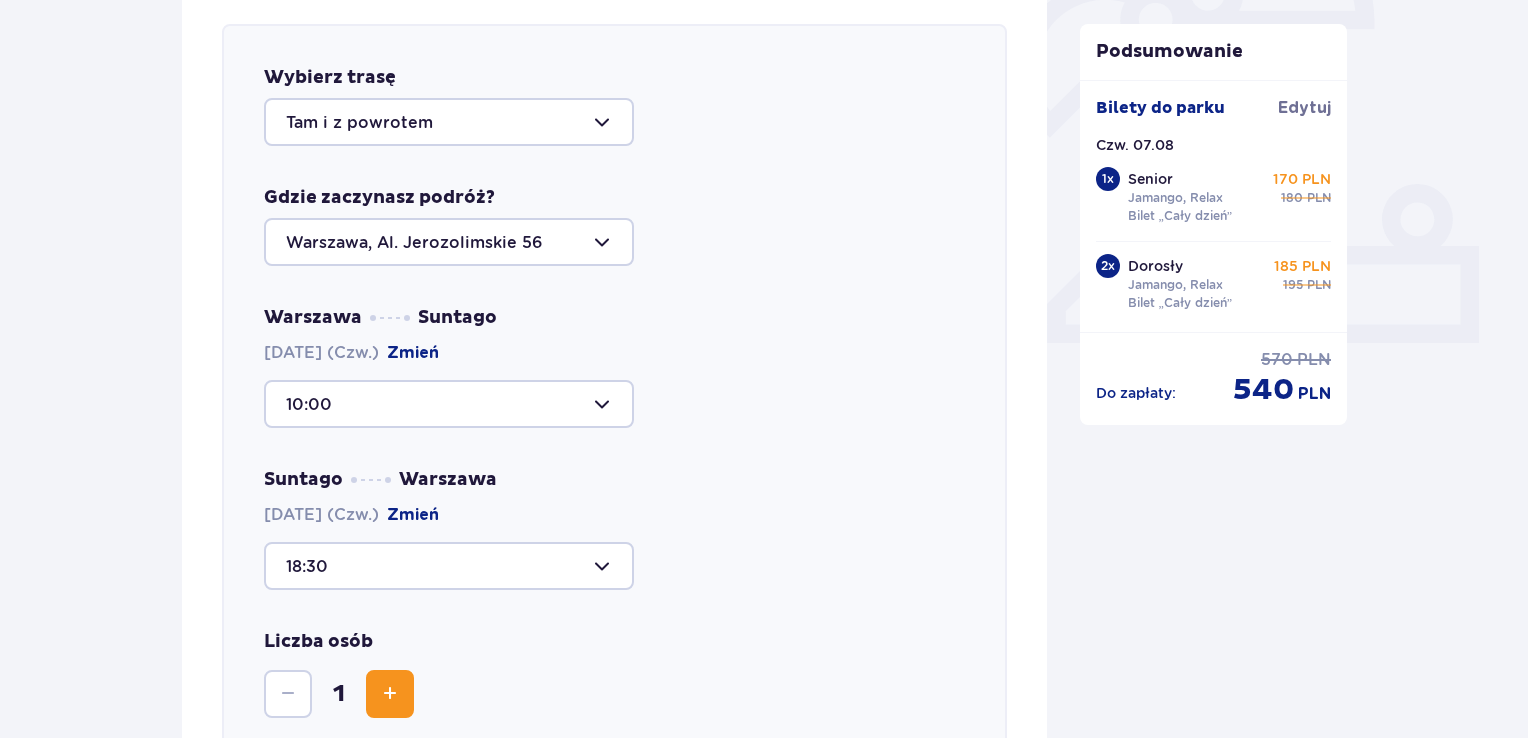 click at bounding box center [449, 566] 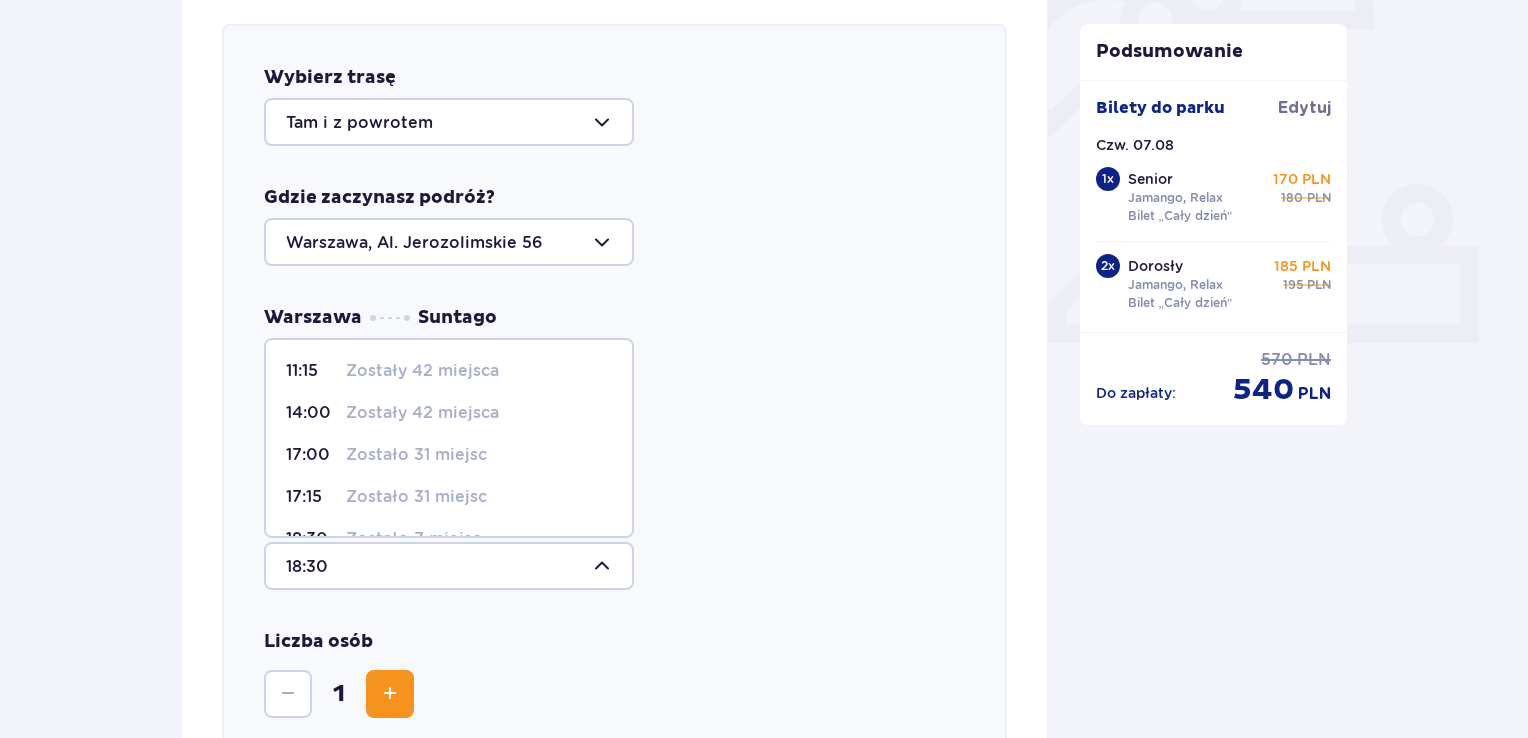 click on "Zostało 31 miejsc" at bounding box center (416, 455) 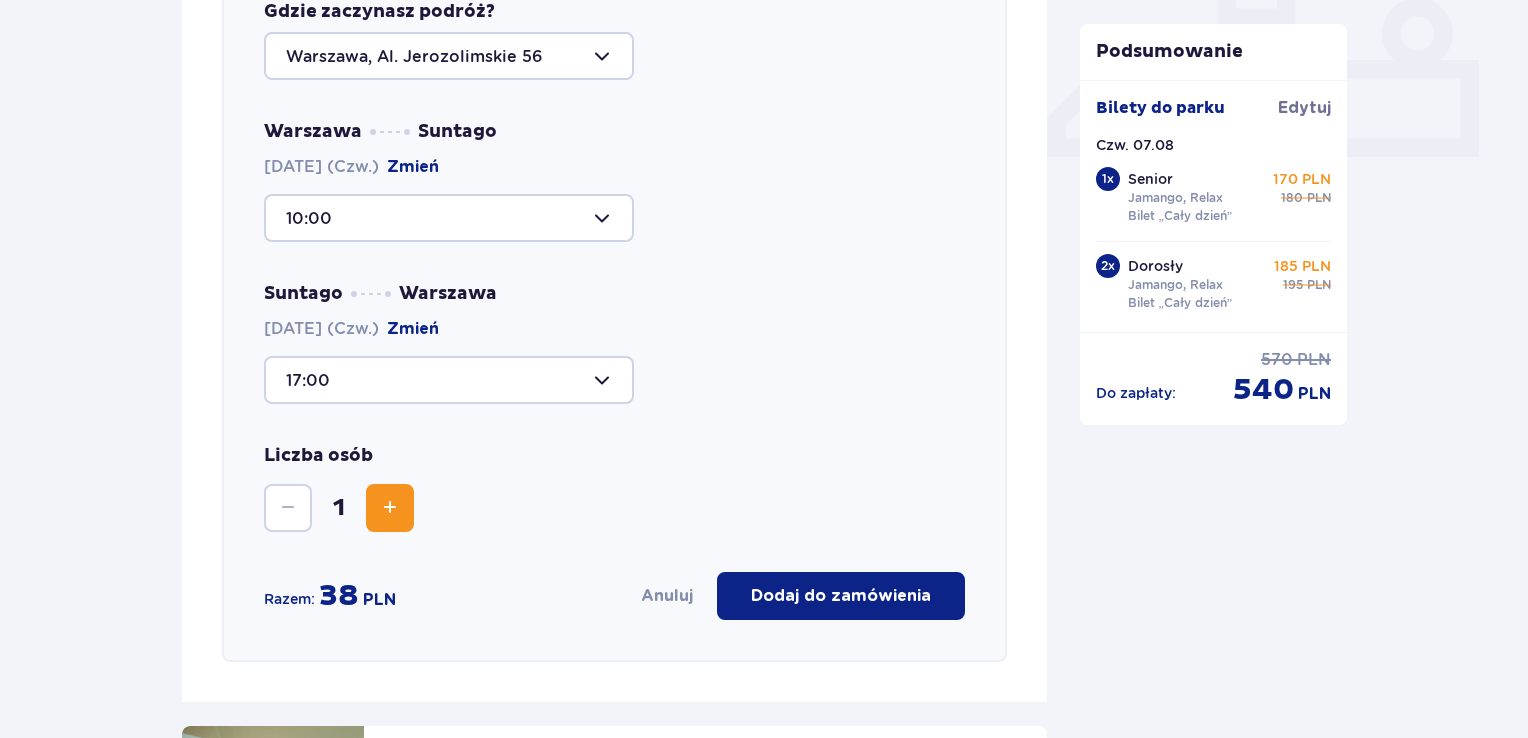 scroll, scrollTop: 892, scrollLeft: 0, axis: vertical 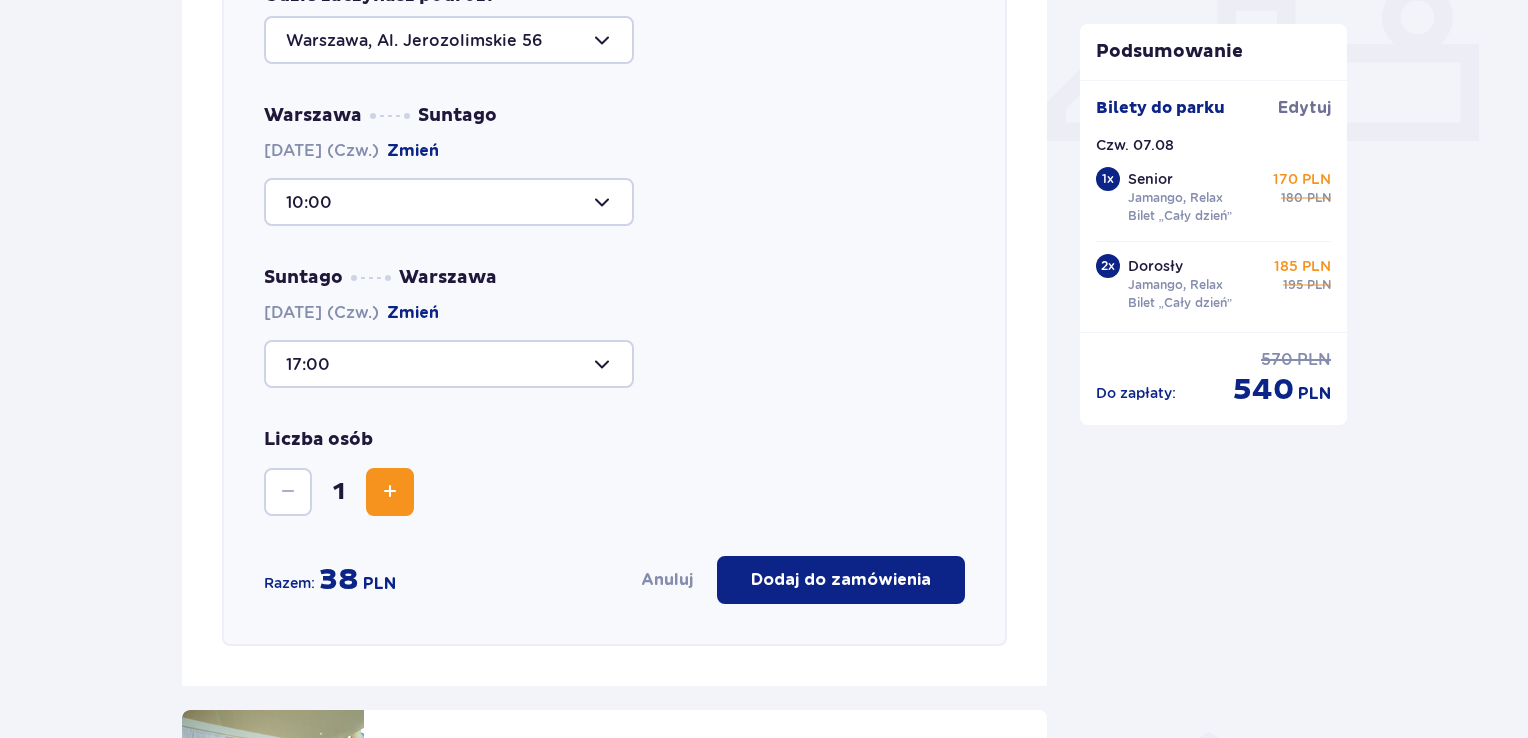click at bounding box center [390, 492] 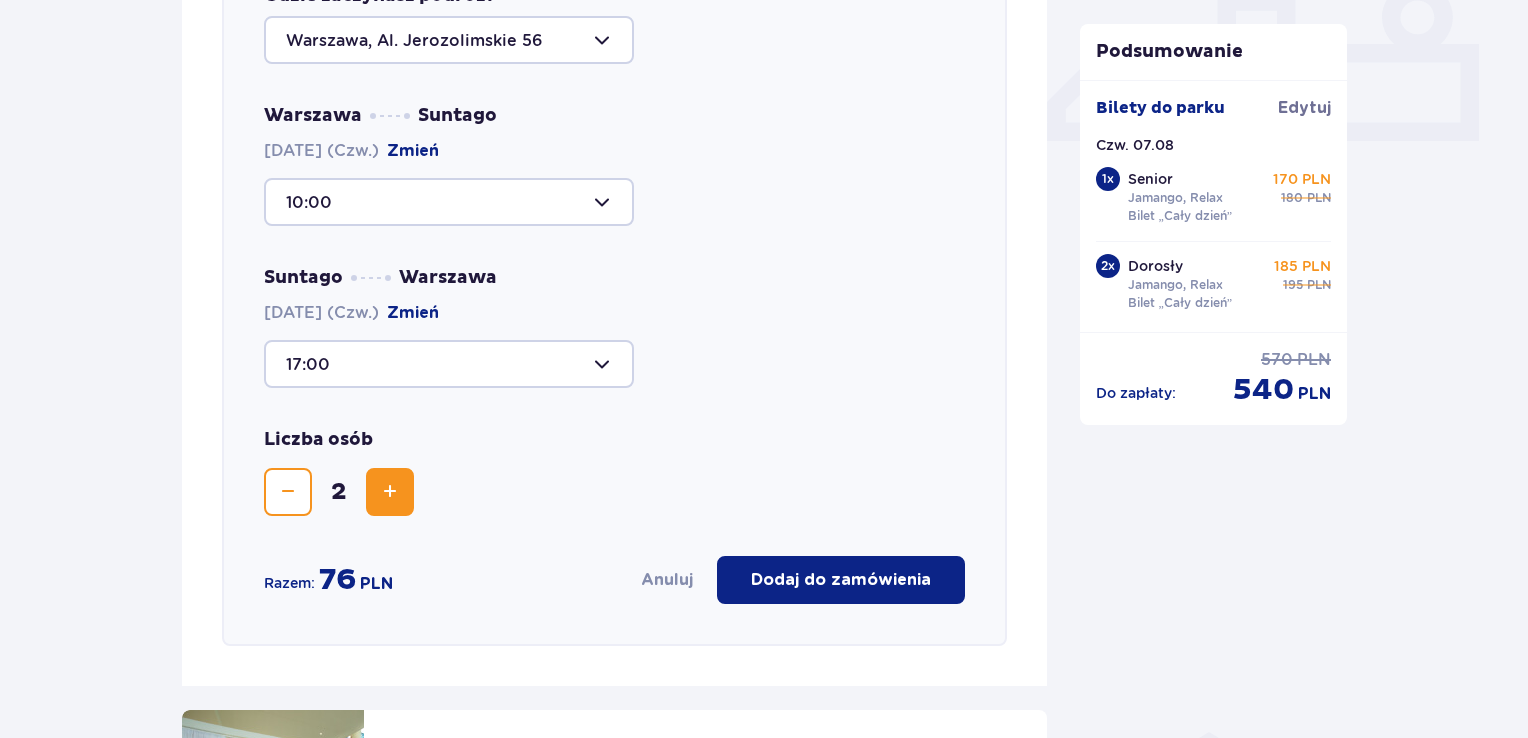 click at bounding box center (390, 492) 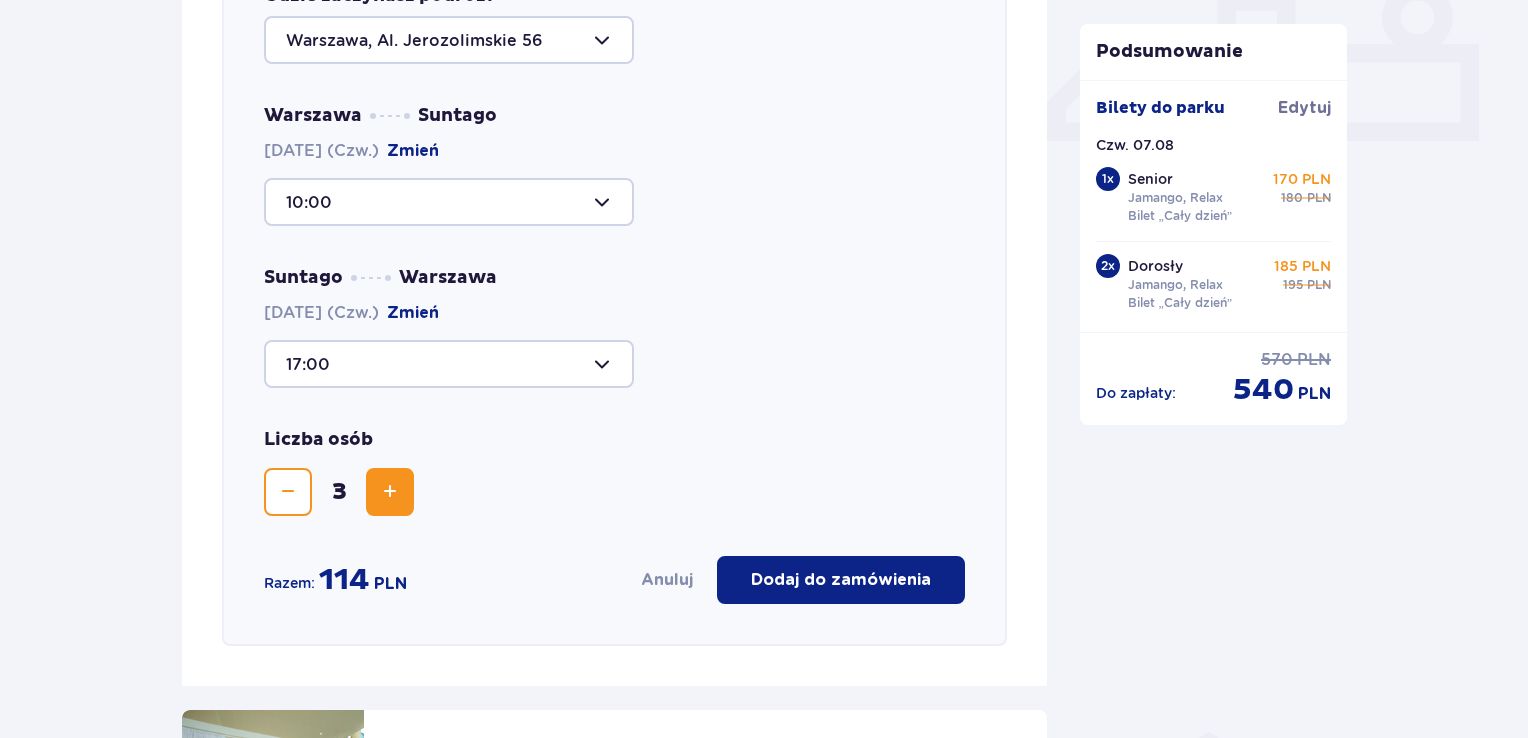 click on "Dodaj do zamówienia" at bounding box center [841, 580] 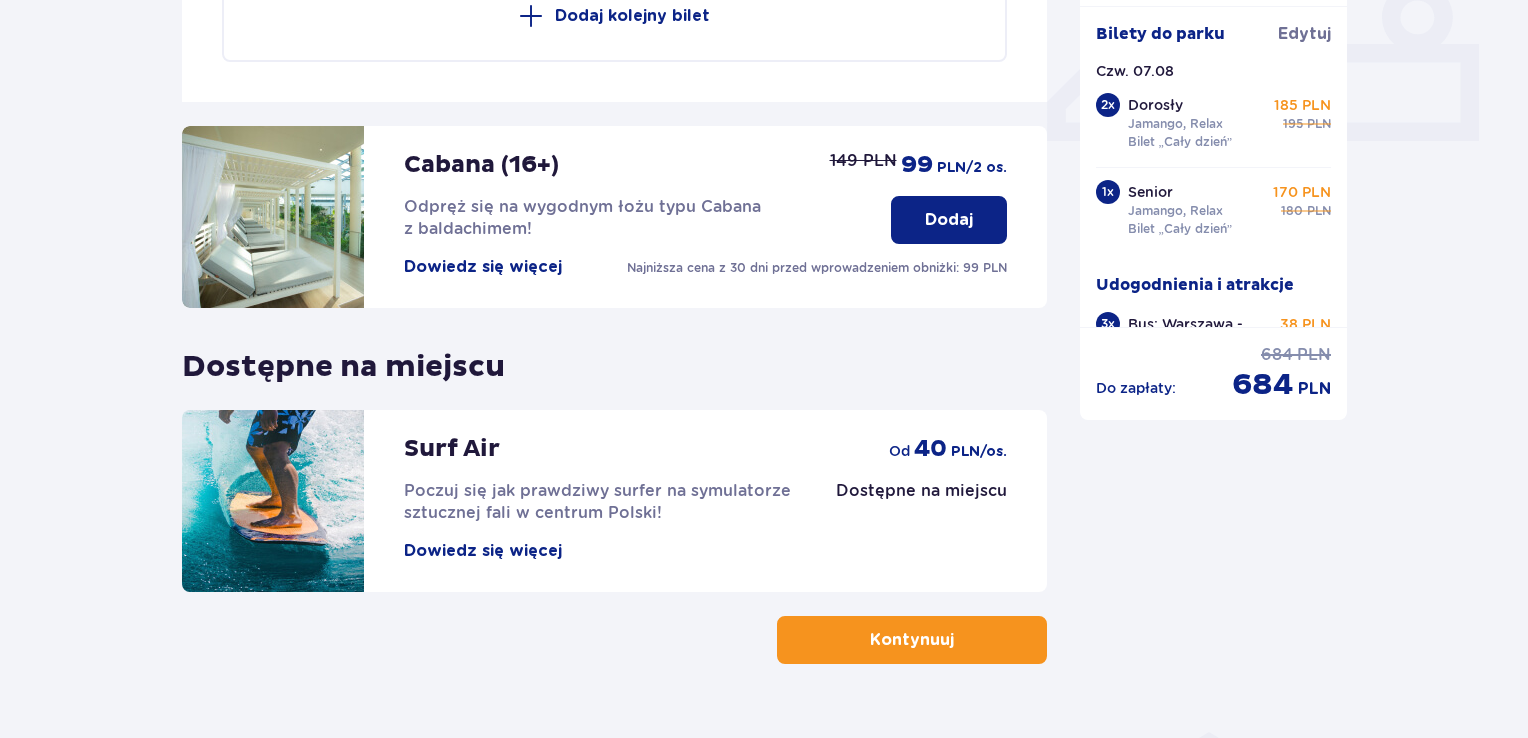 scroll, scrollTop: 690, scrollLeft: 0, axis: vertical 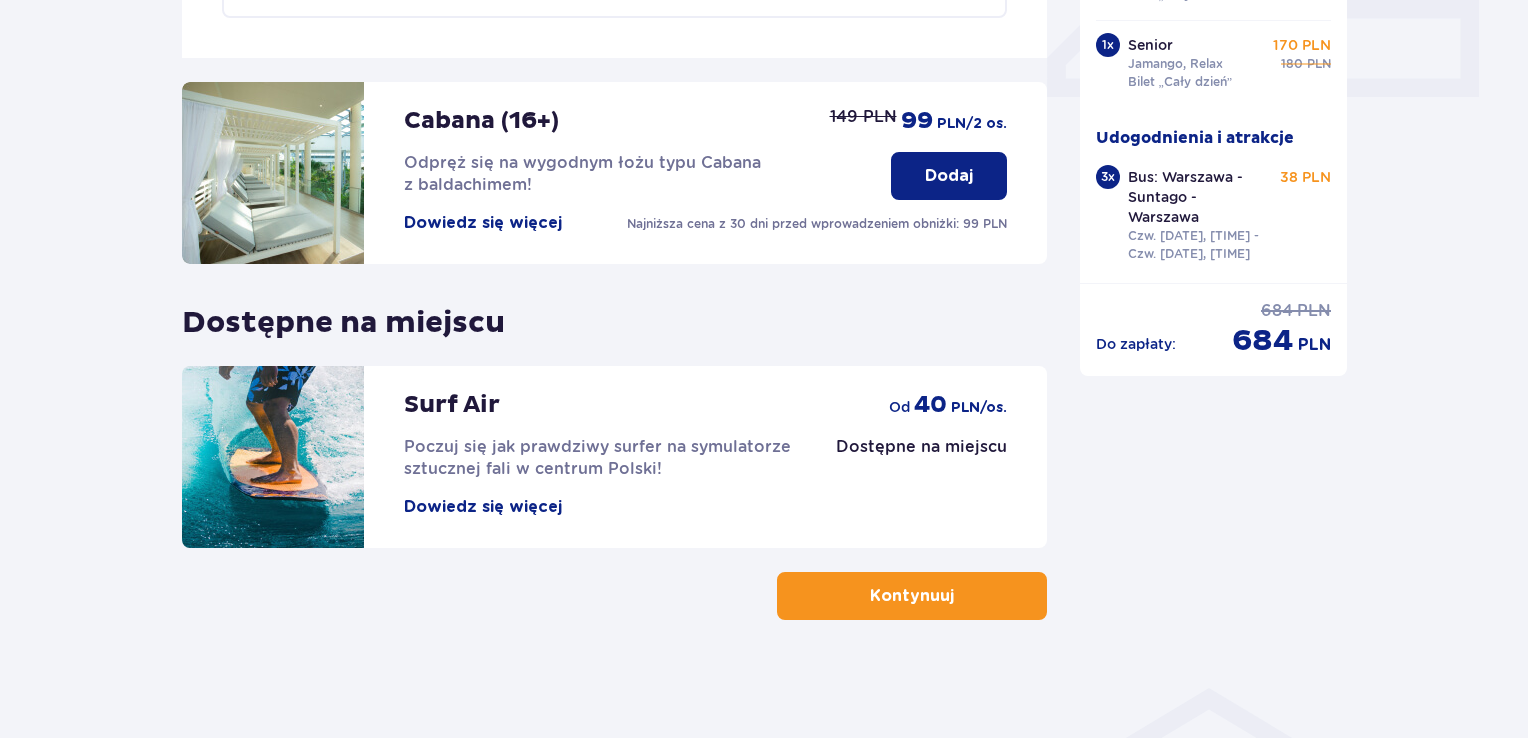 click on "Kontynuuj" at bounding box center [912, 596] 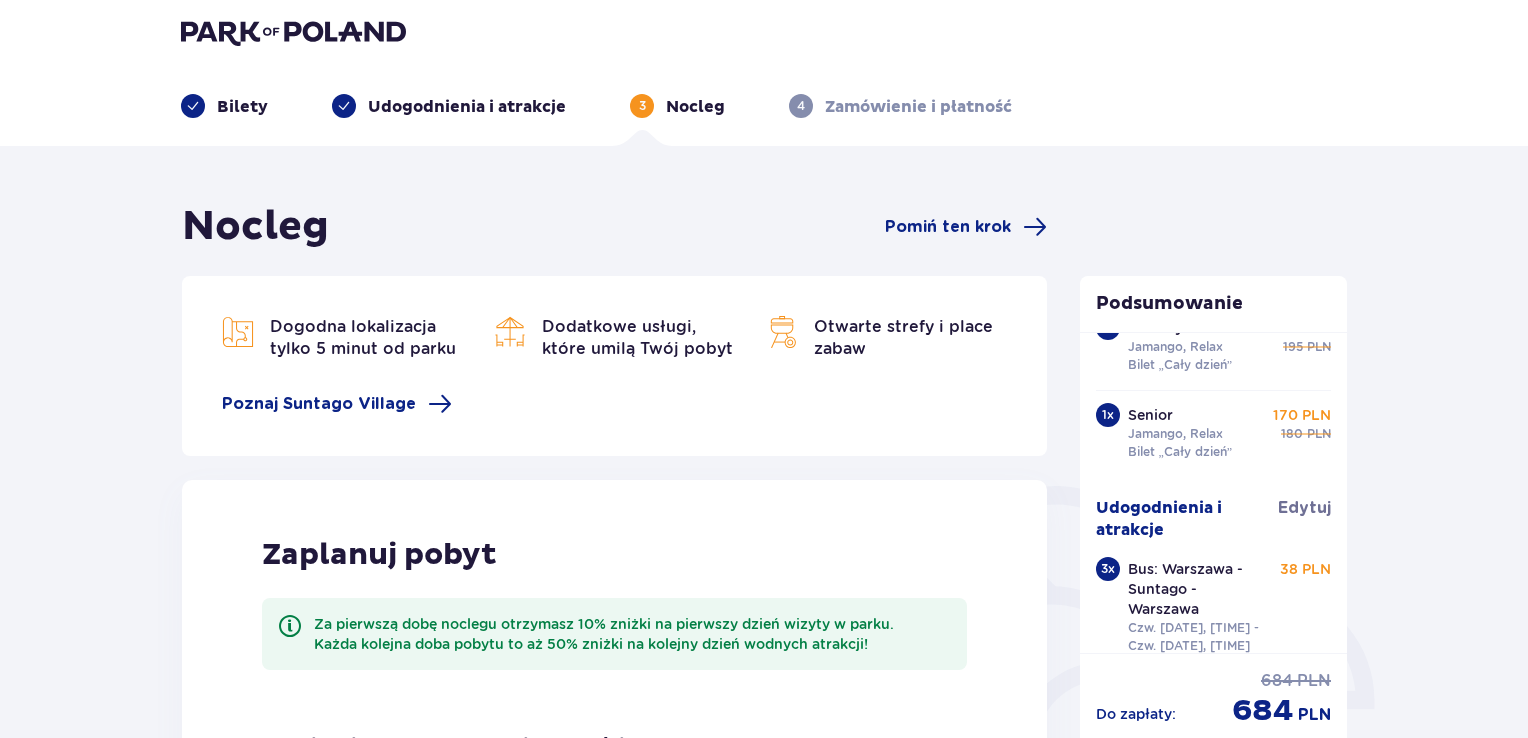 scroll, scrollTop: 0, scrollLeft: 0, axis: both 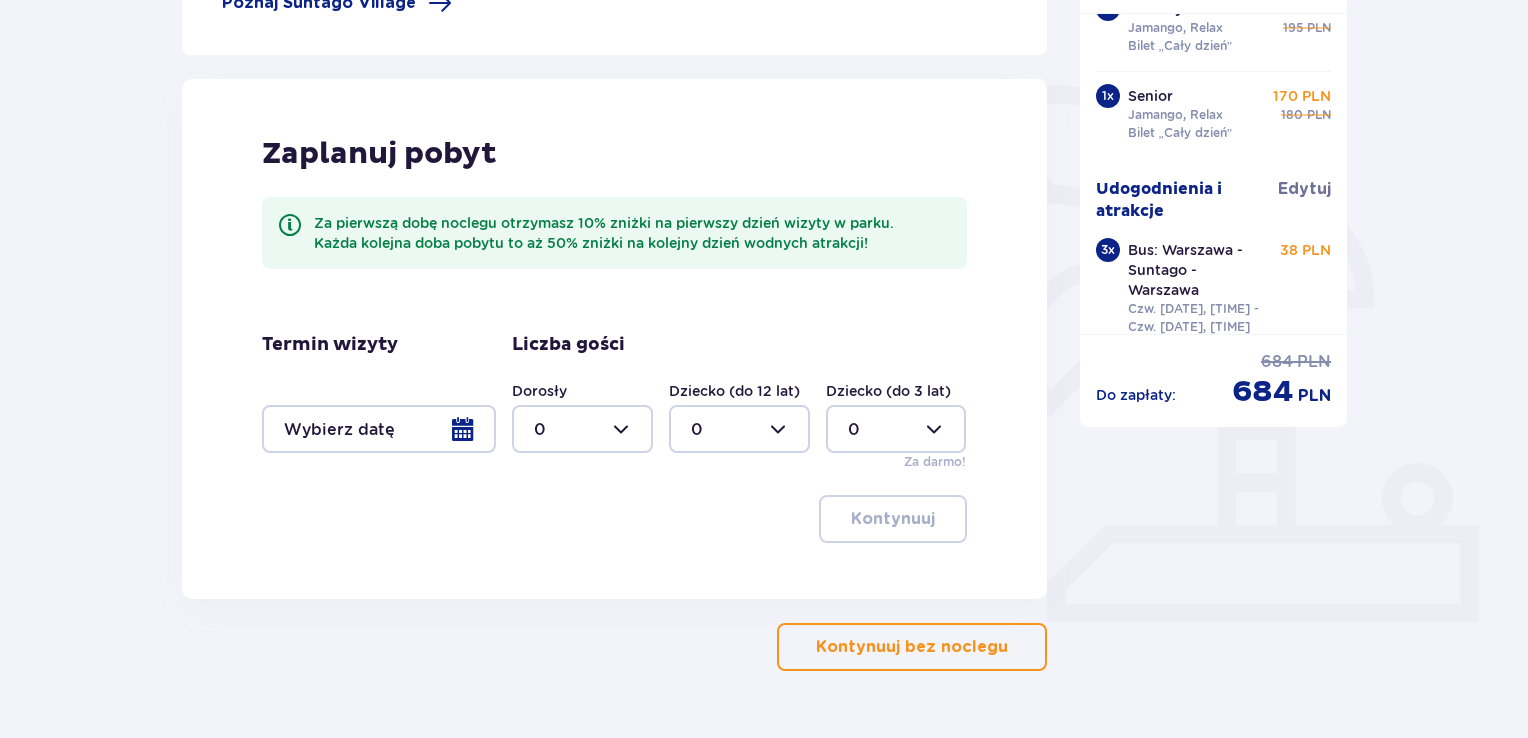 click on "Kontynuuj bez noclegu" at bounding box center (912, 647) 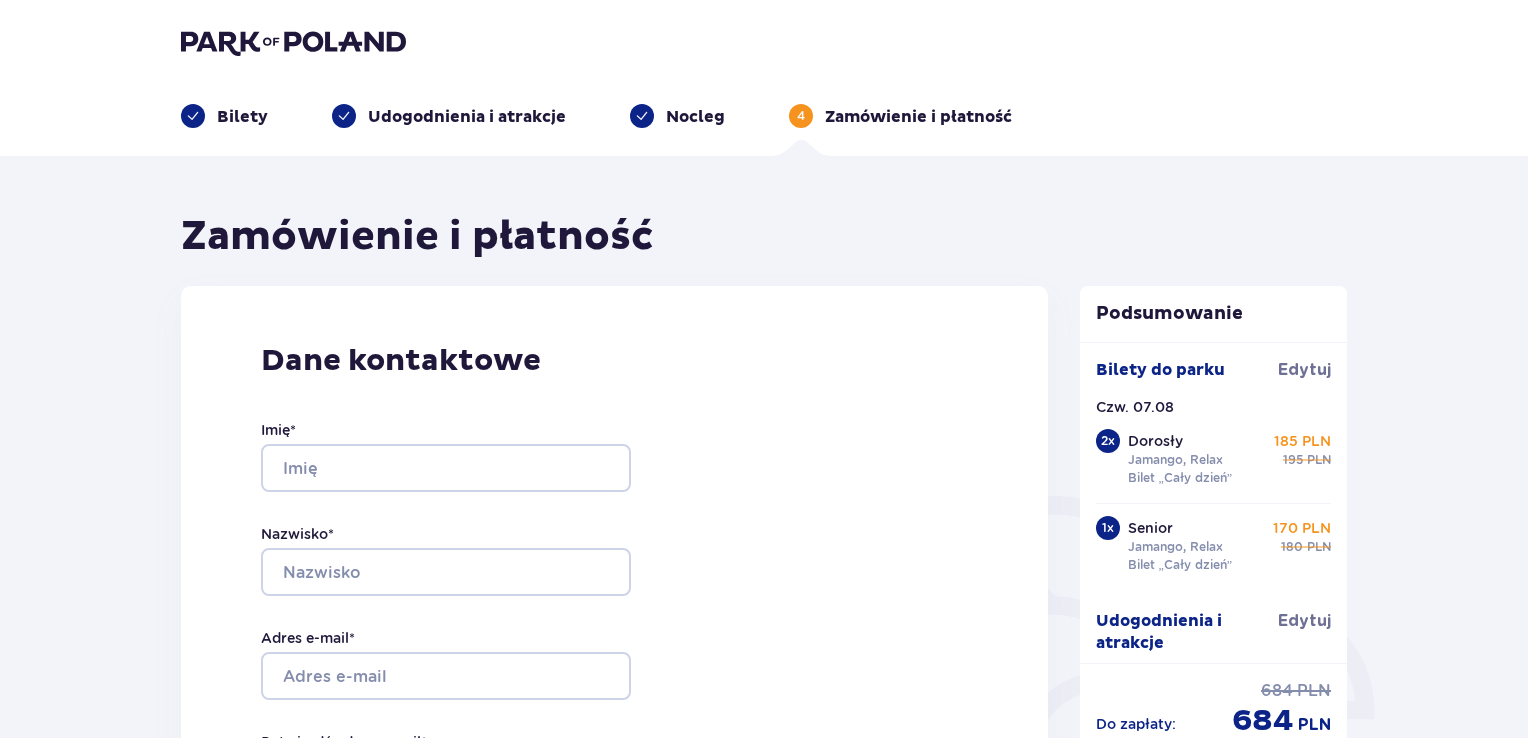 scroll, scrollTop: 0, scrollLeft: 0, axis: both 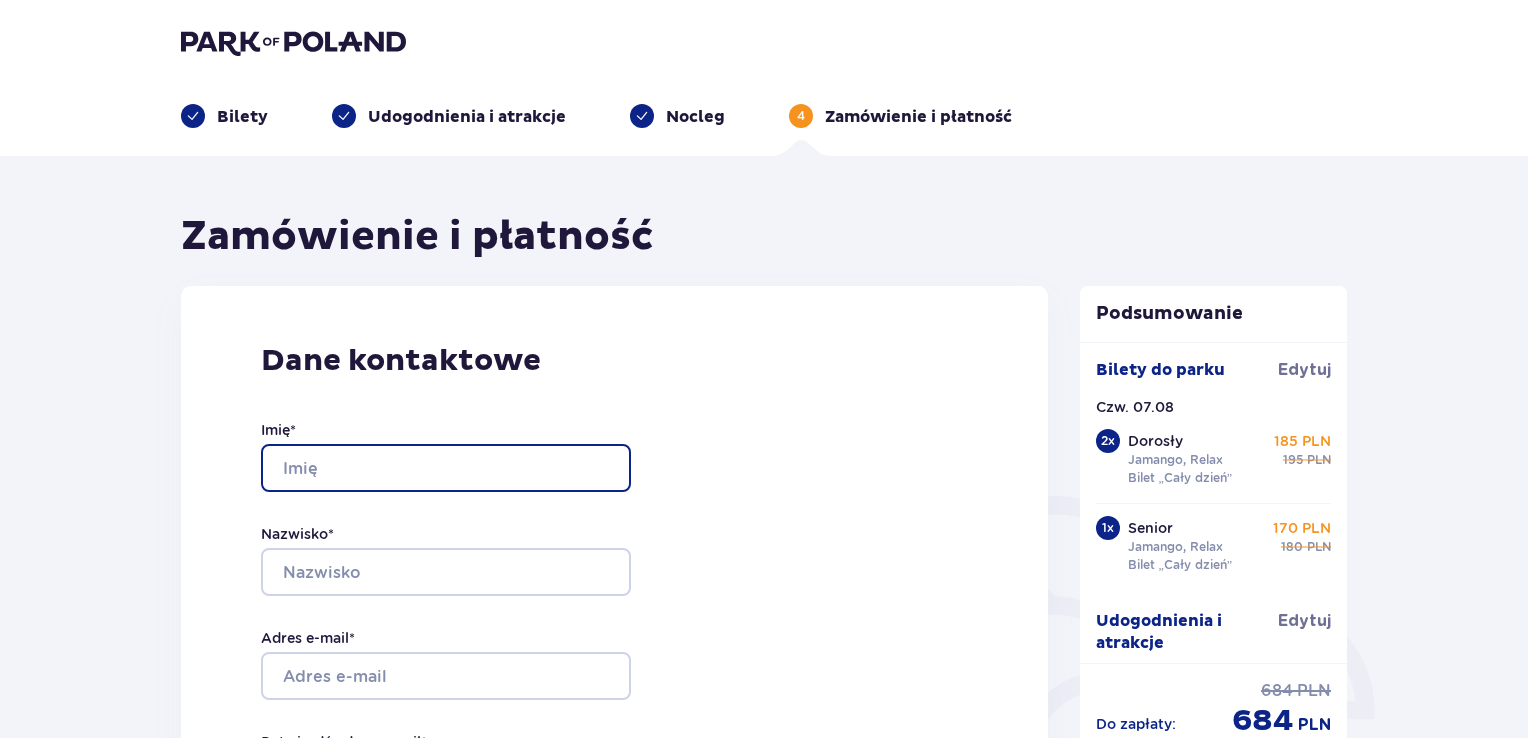 click on "Imię *" at bounding box center [446, 468] 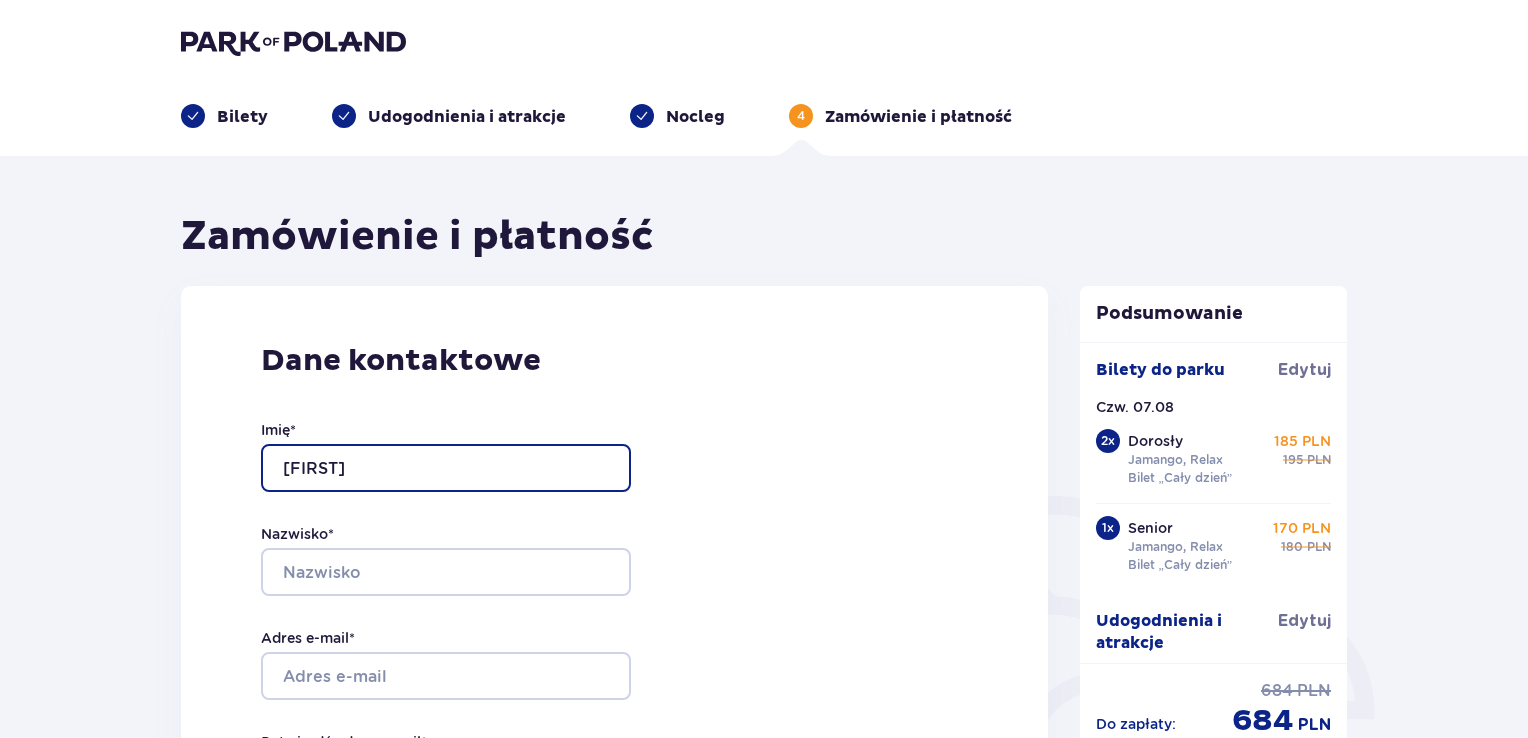 type on "[FIRST]" 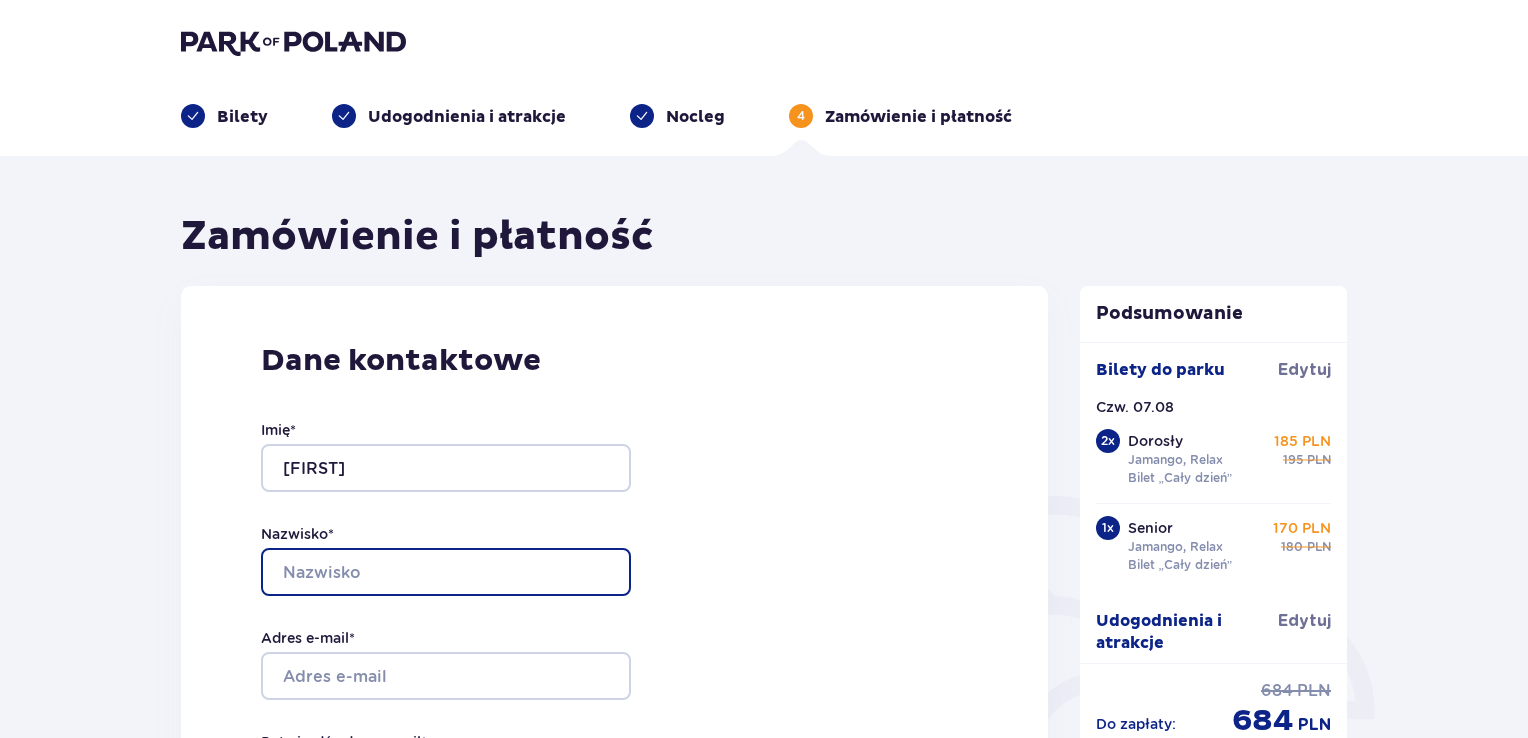 click on "Nazwisko *" at bounding box center (446, 572) 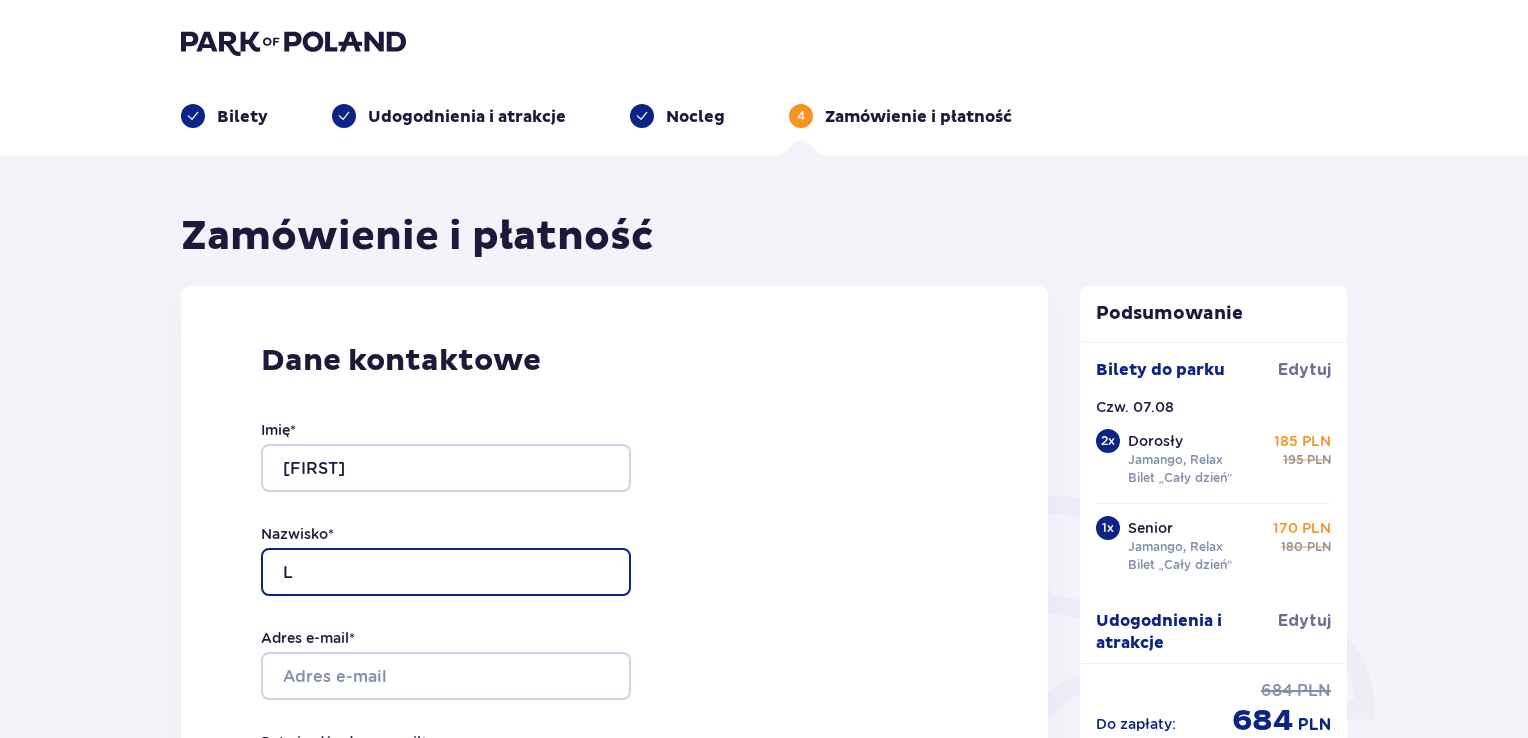 type on "[LAST]" 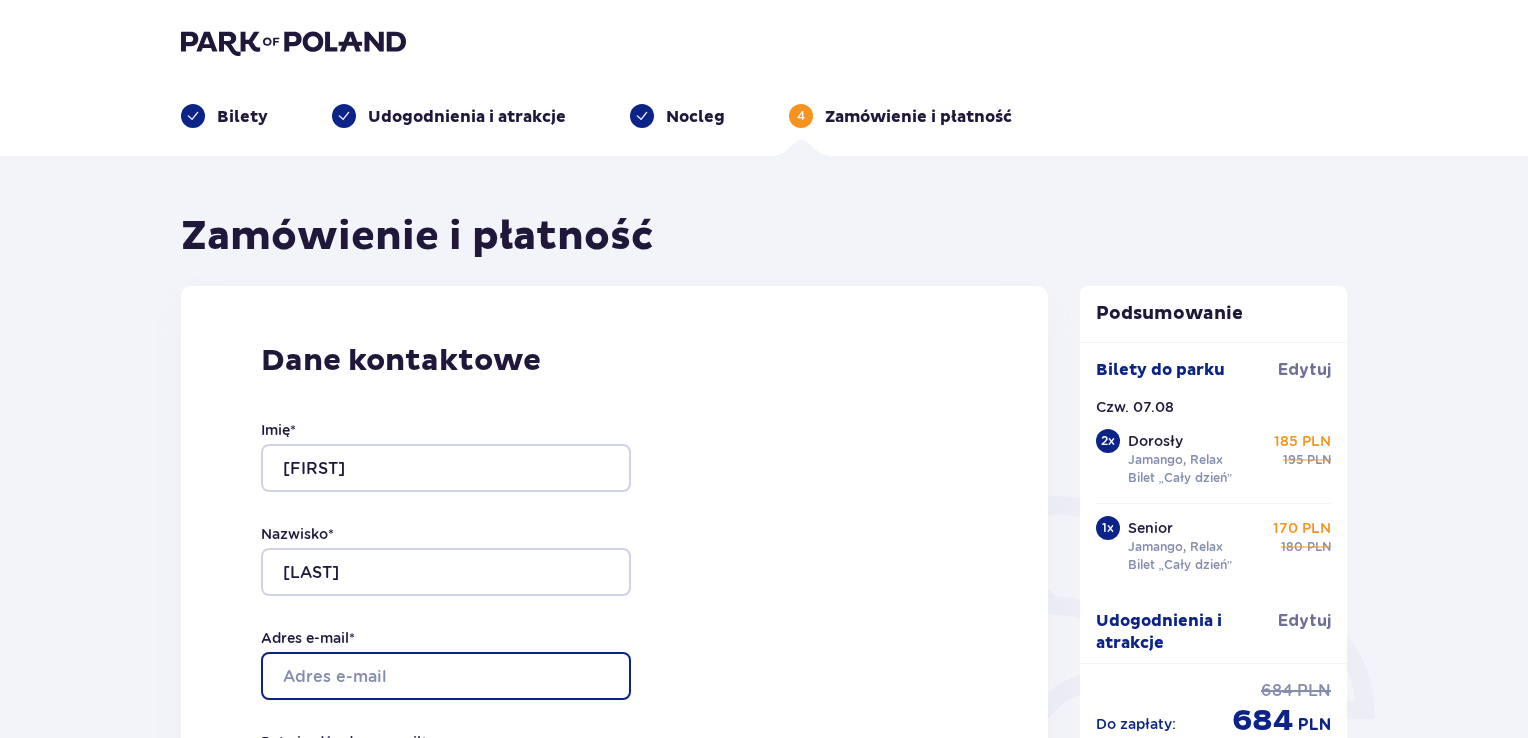 click on "Adres e-mail *" at bounding box center (446, 676) 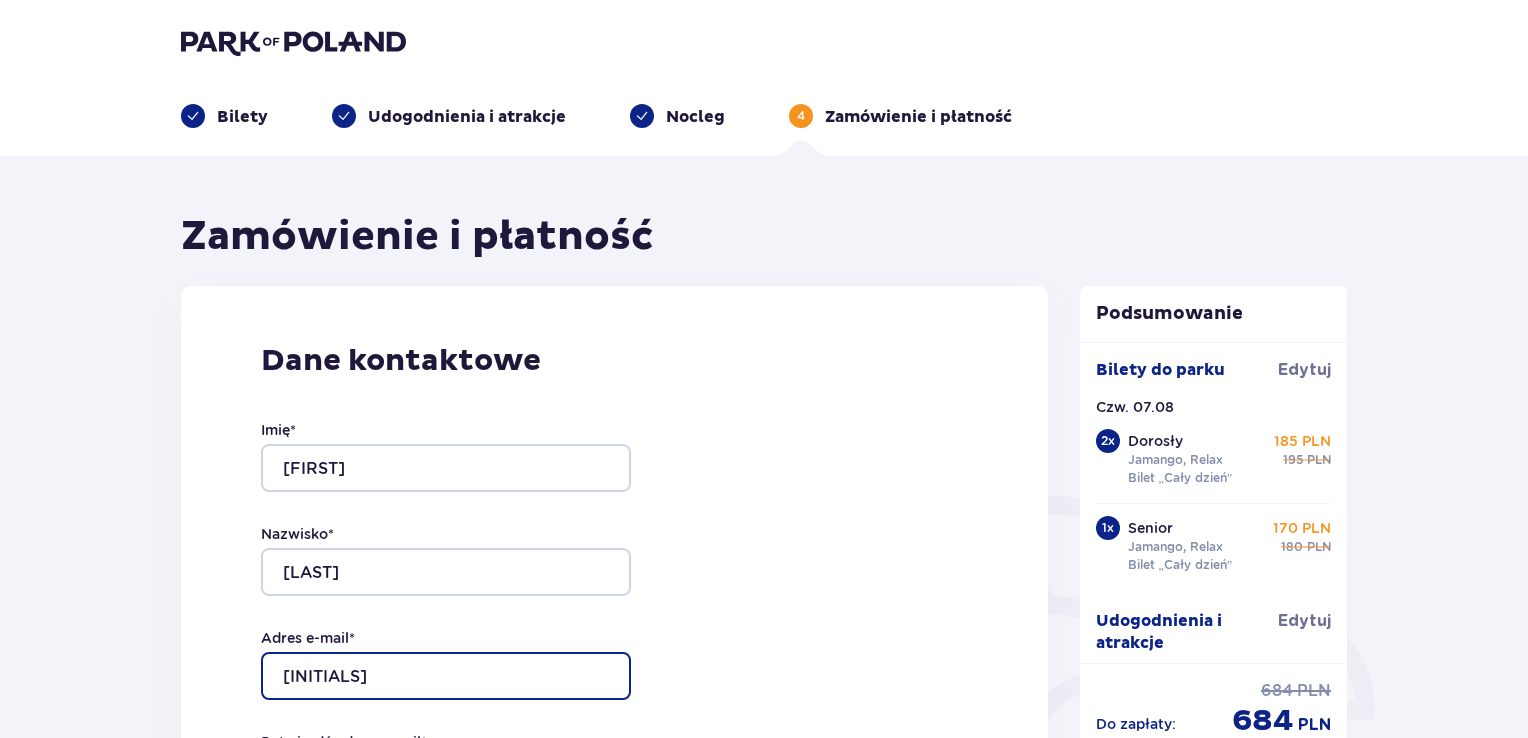 type on "[EMAIL]" 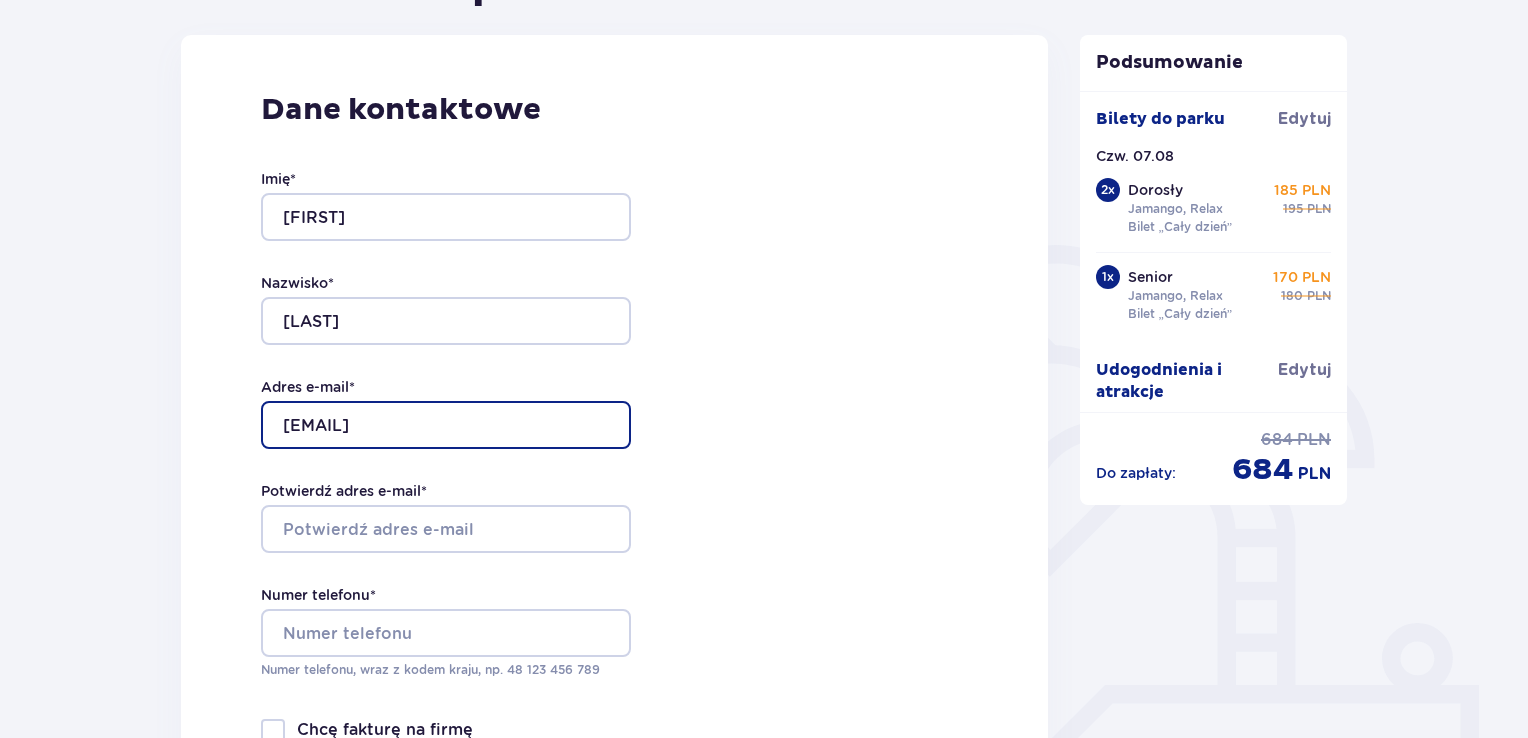 scroll, scrollTop: 337, scrollLeft: 0, axis: vertical 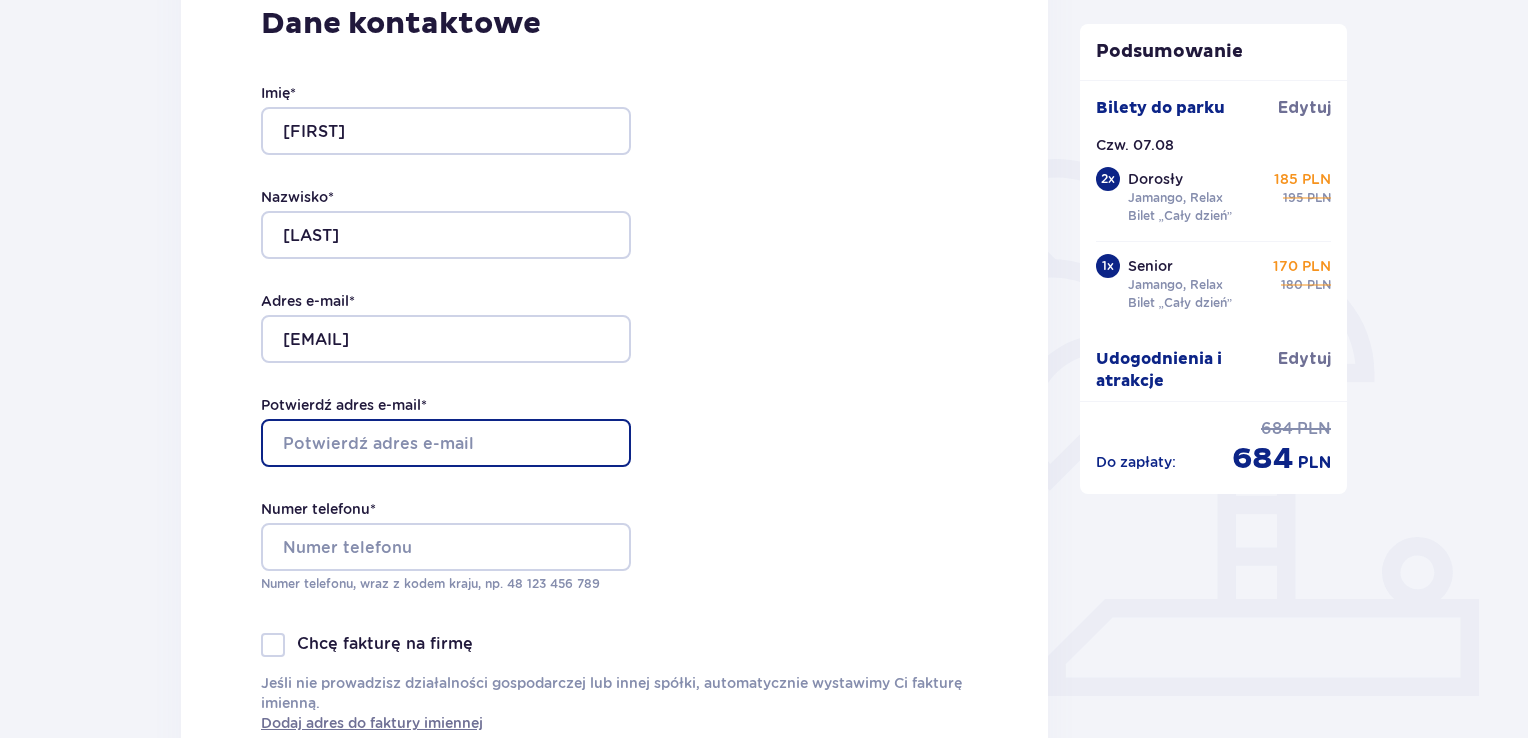 click on "Potwierdź adres e-mail *" at bounding box center [446, 443] 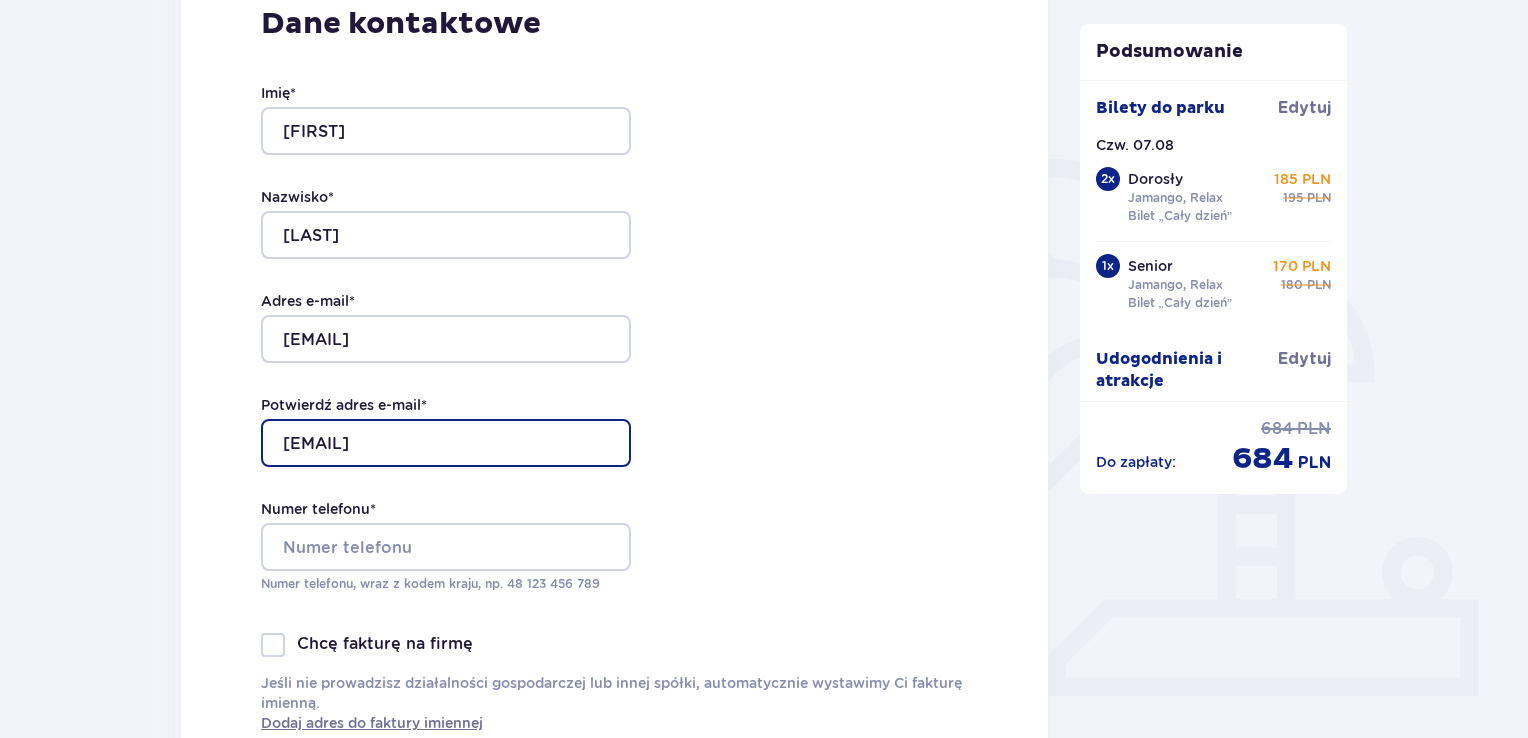 type on "[EMAIL]" 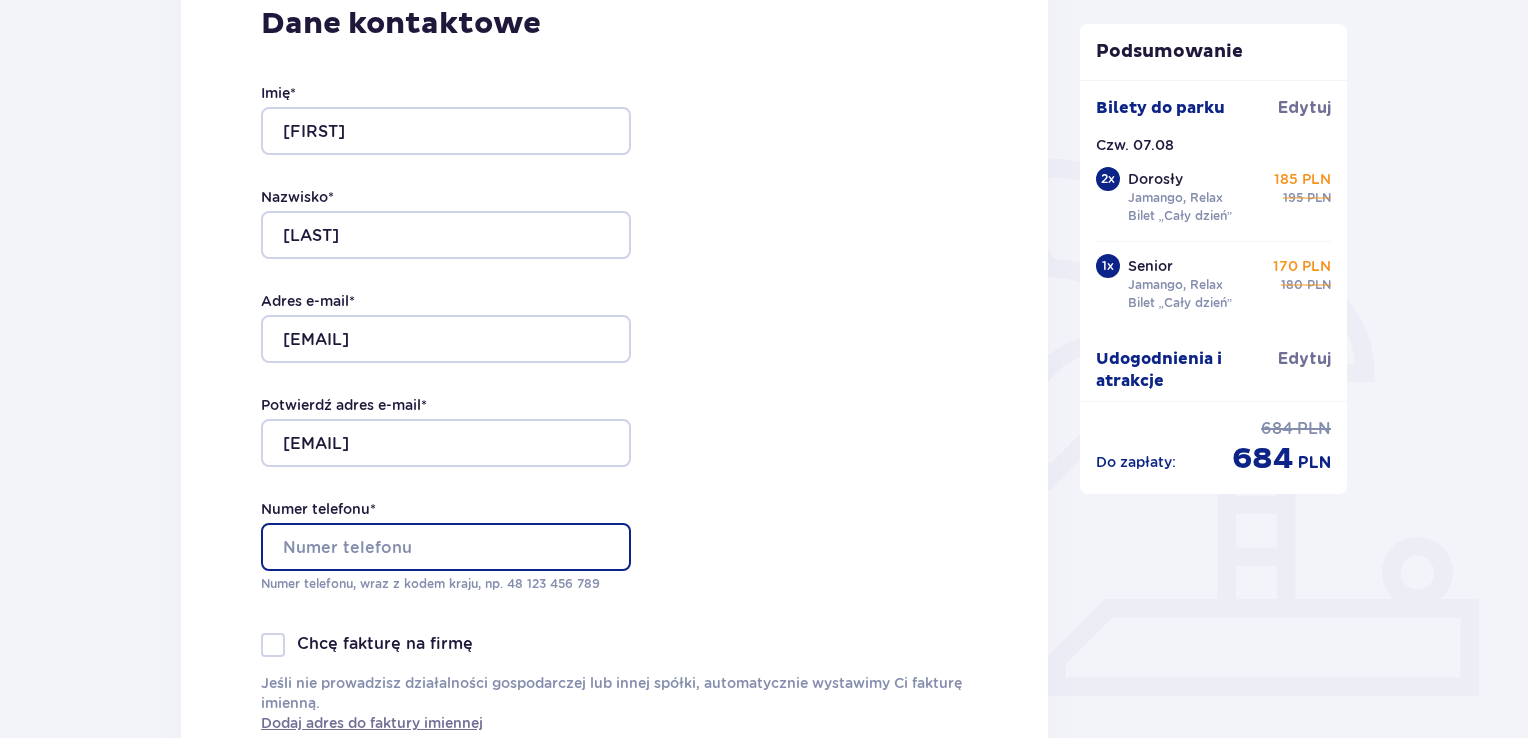 click on "Numer telefonu *" at bounding box center [446, 547] 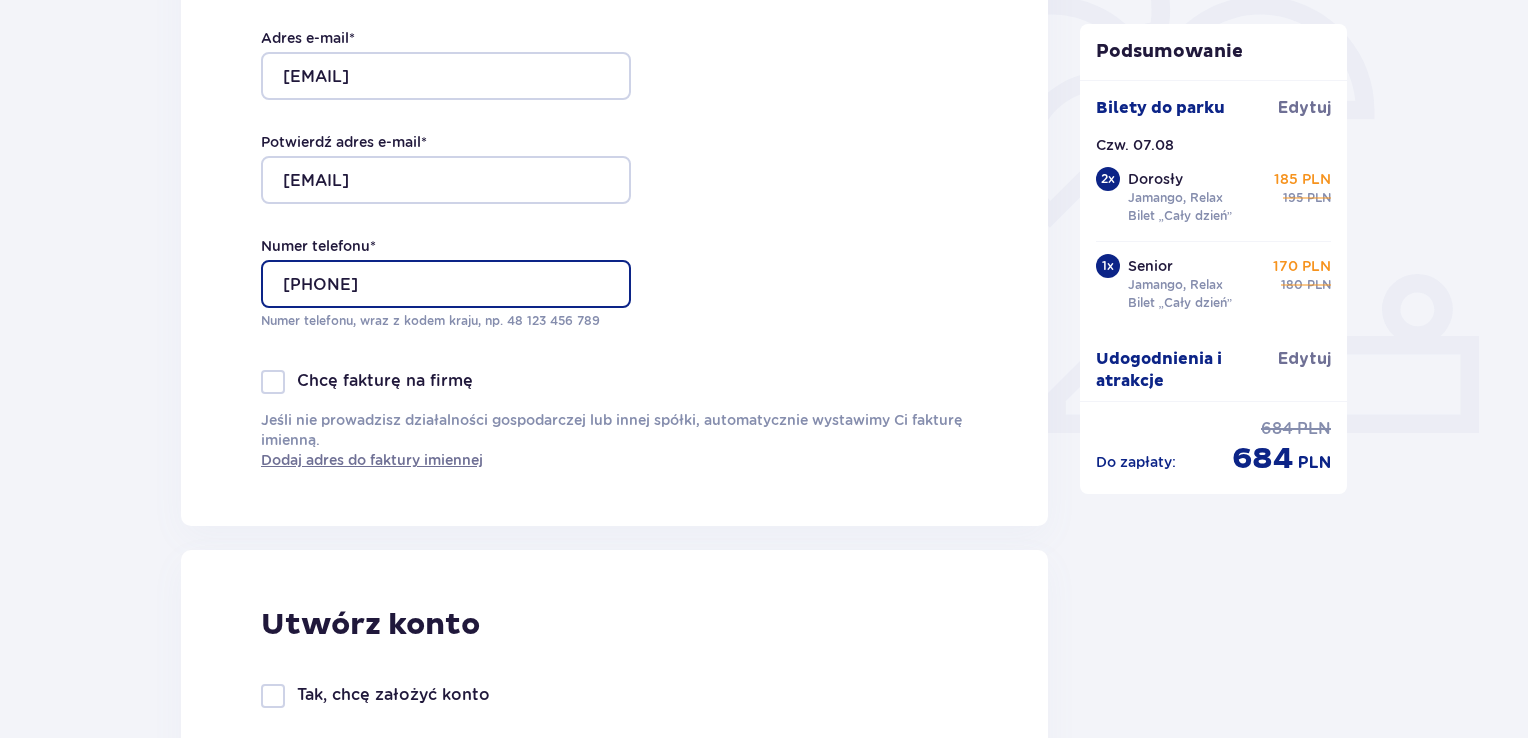 scroll, scrollTop: 679, scrollLeft: 0, axis: vertical 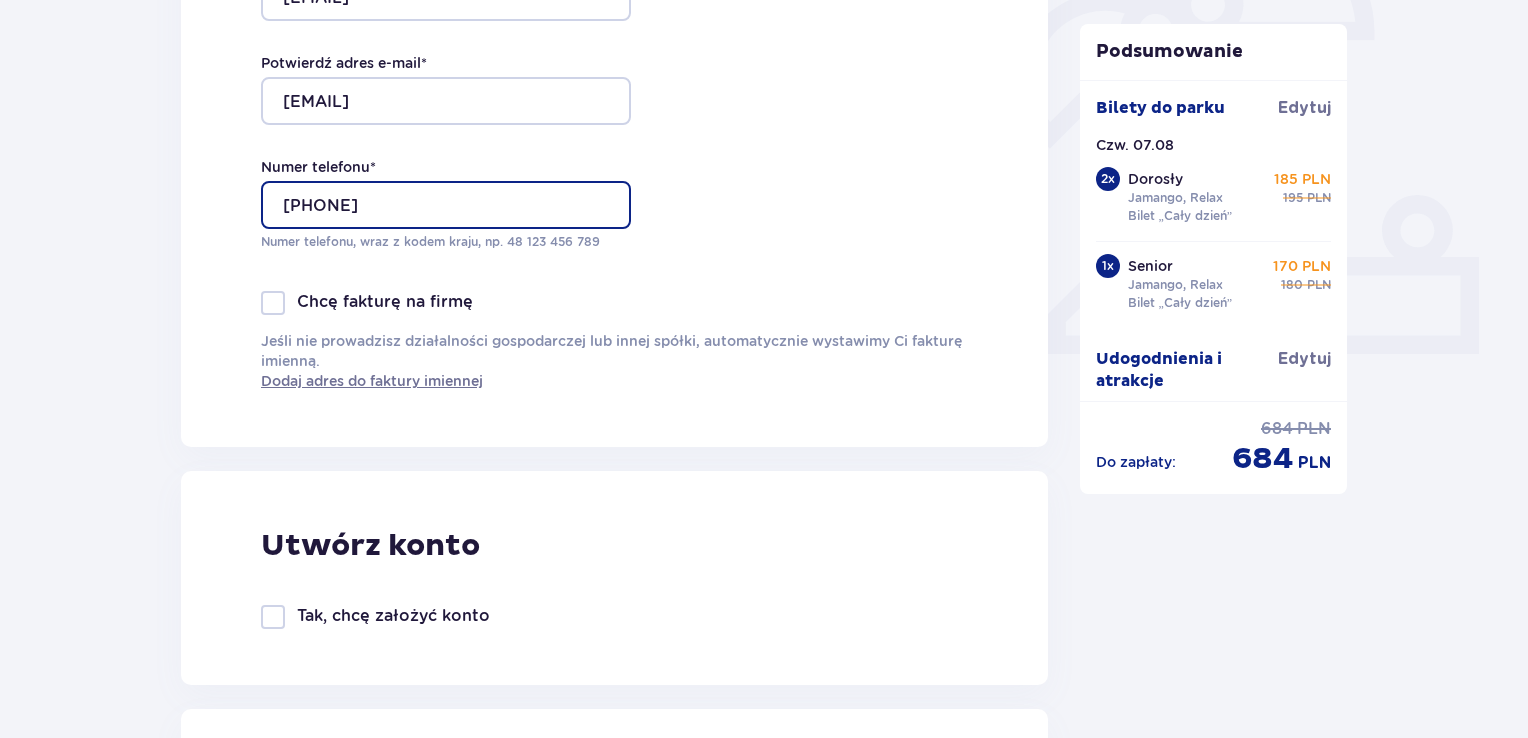 type on "[PHONE]" 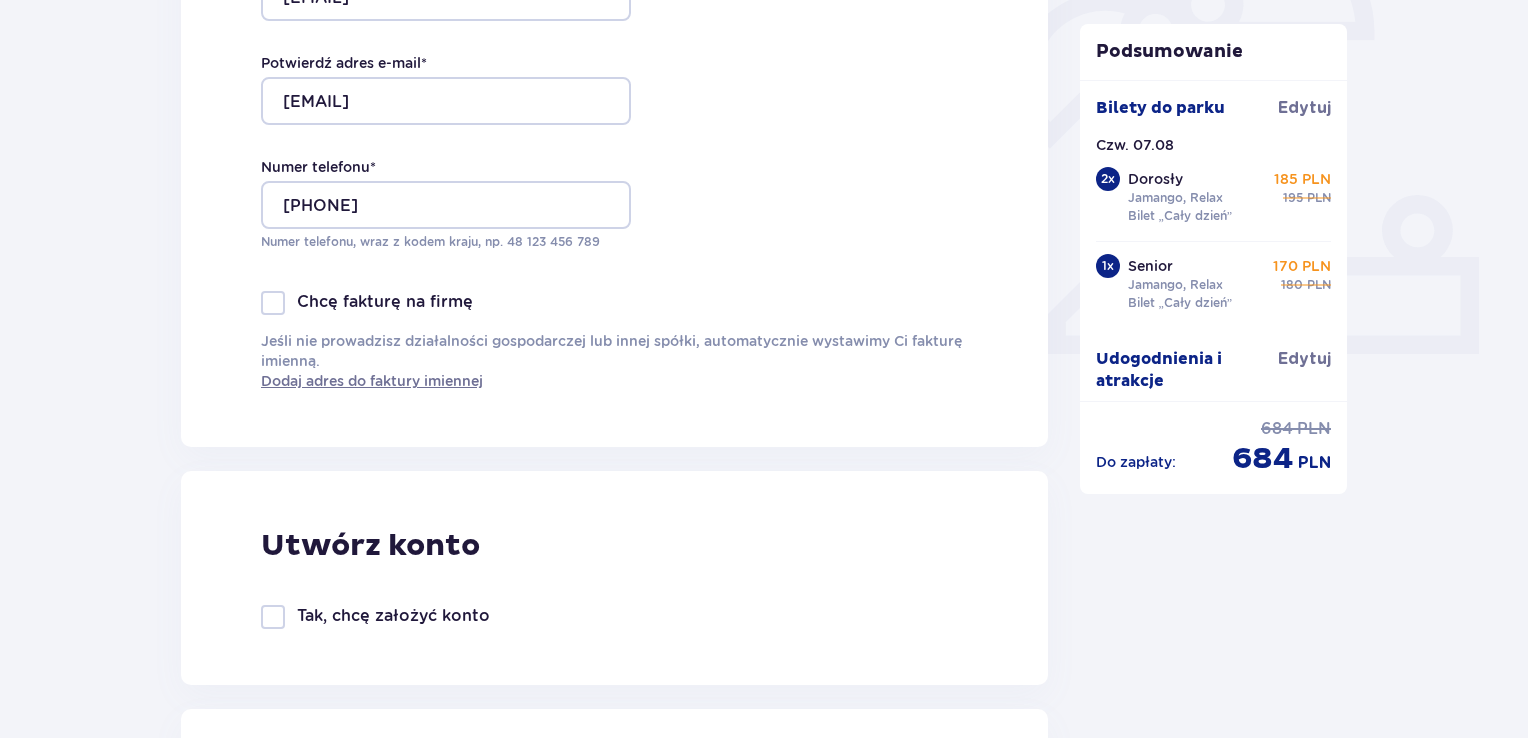 drag, startPoint x: 1526, startPoint y: 337, endPoint x: 1524, endPoint y: 388, distance: 51.0392 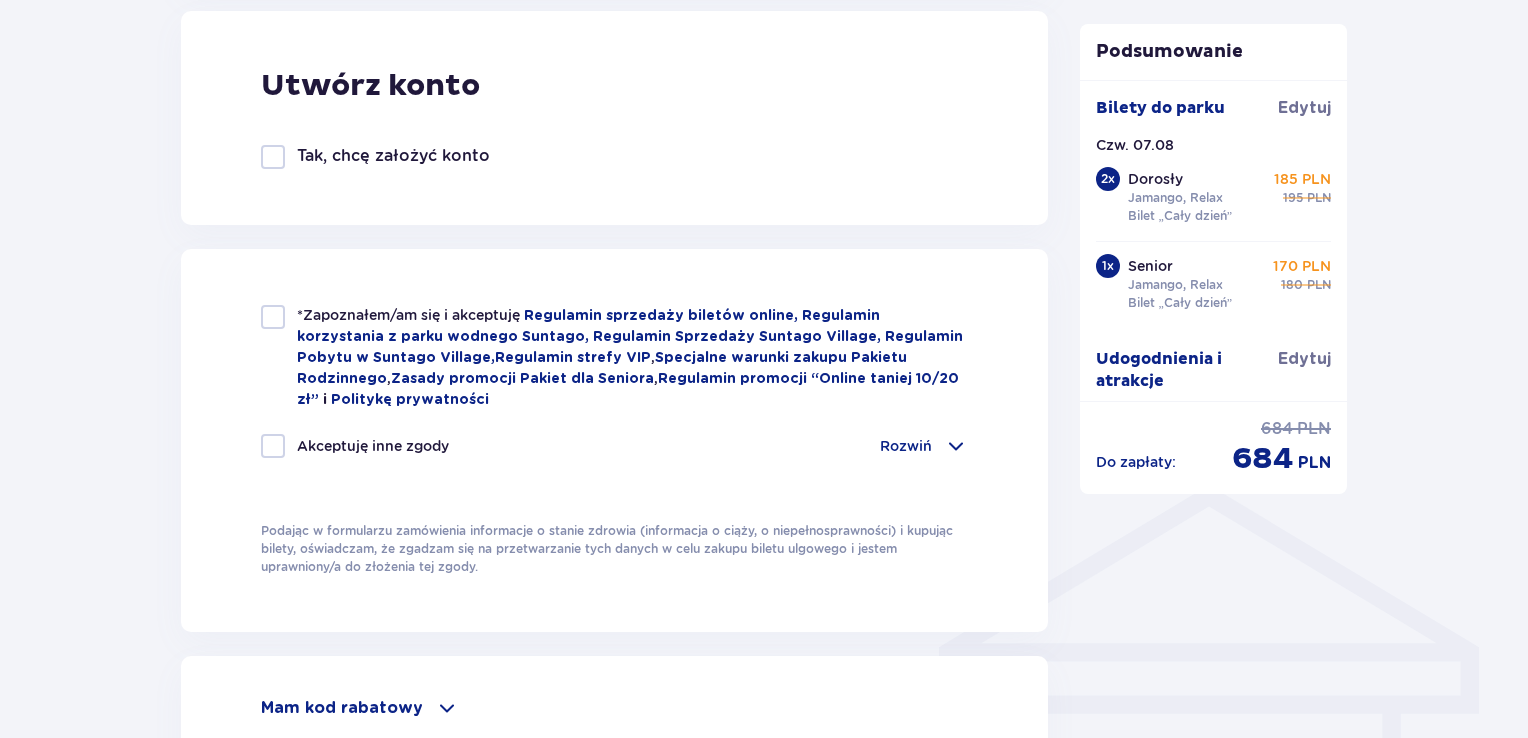 scroll, scrollTop: 1148, scrollLeft: 0, axis: vertical 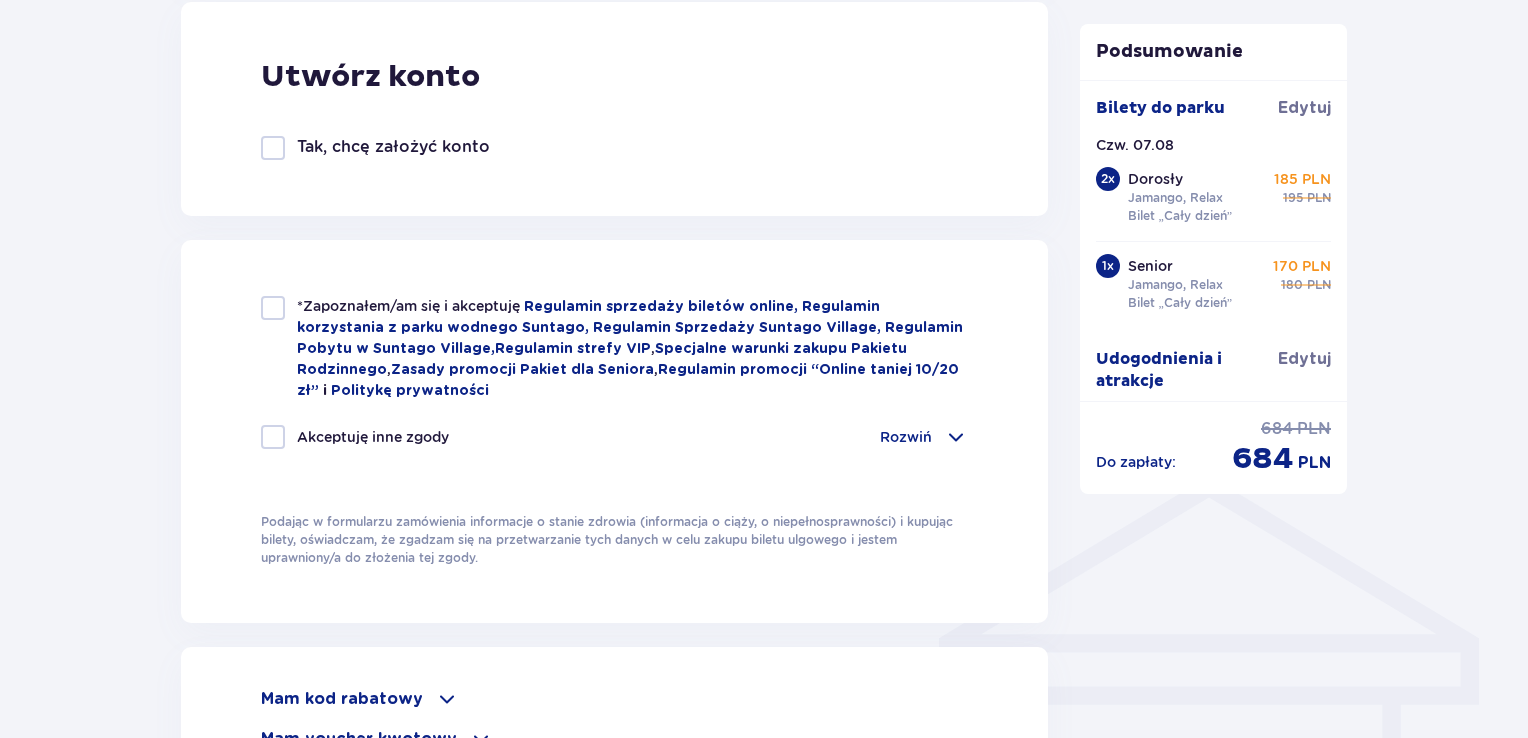 click at bounding box center (273, 308) 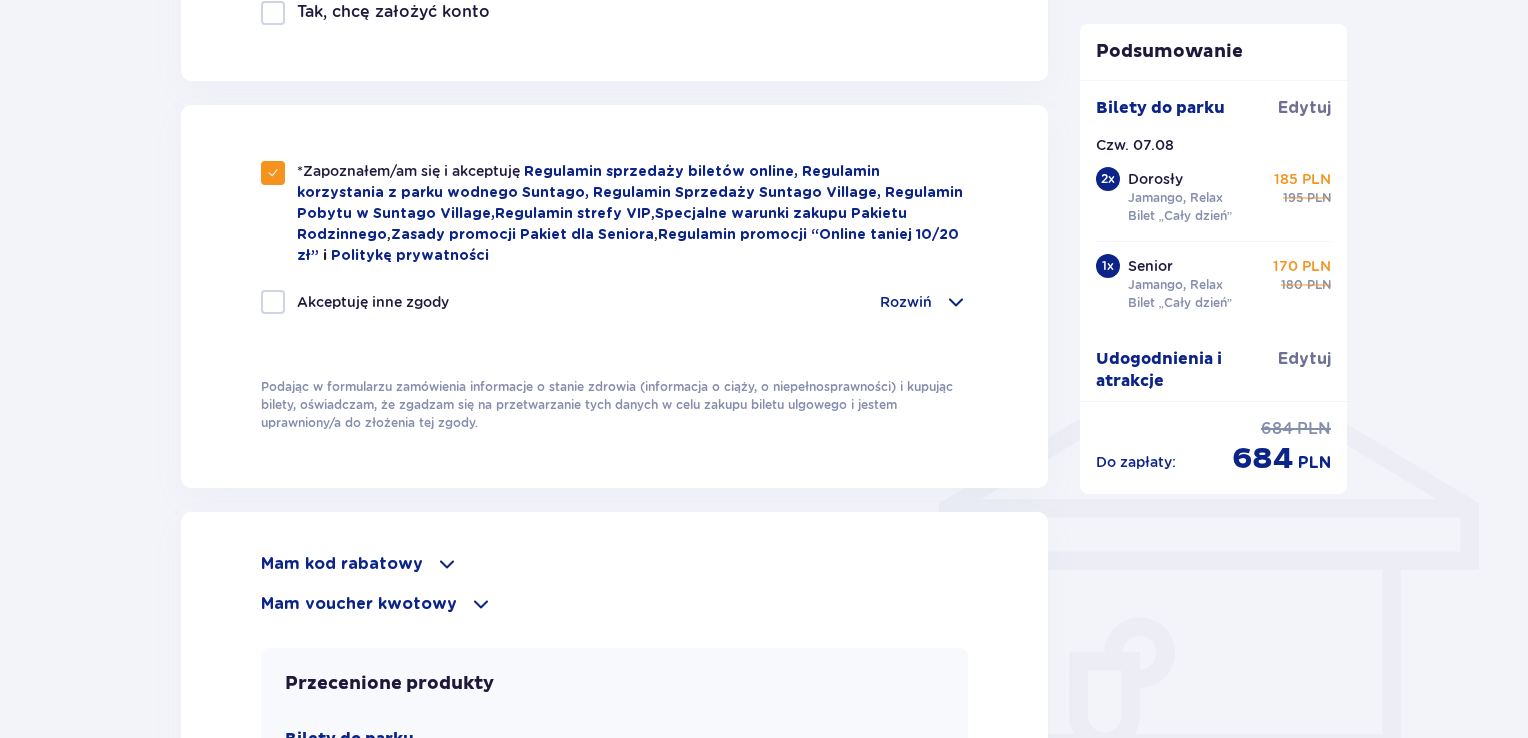 scroll, scrollTop: 1330, scrollLeft: 0, axis: vertical 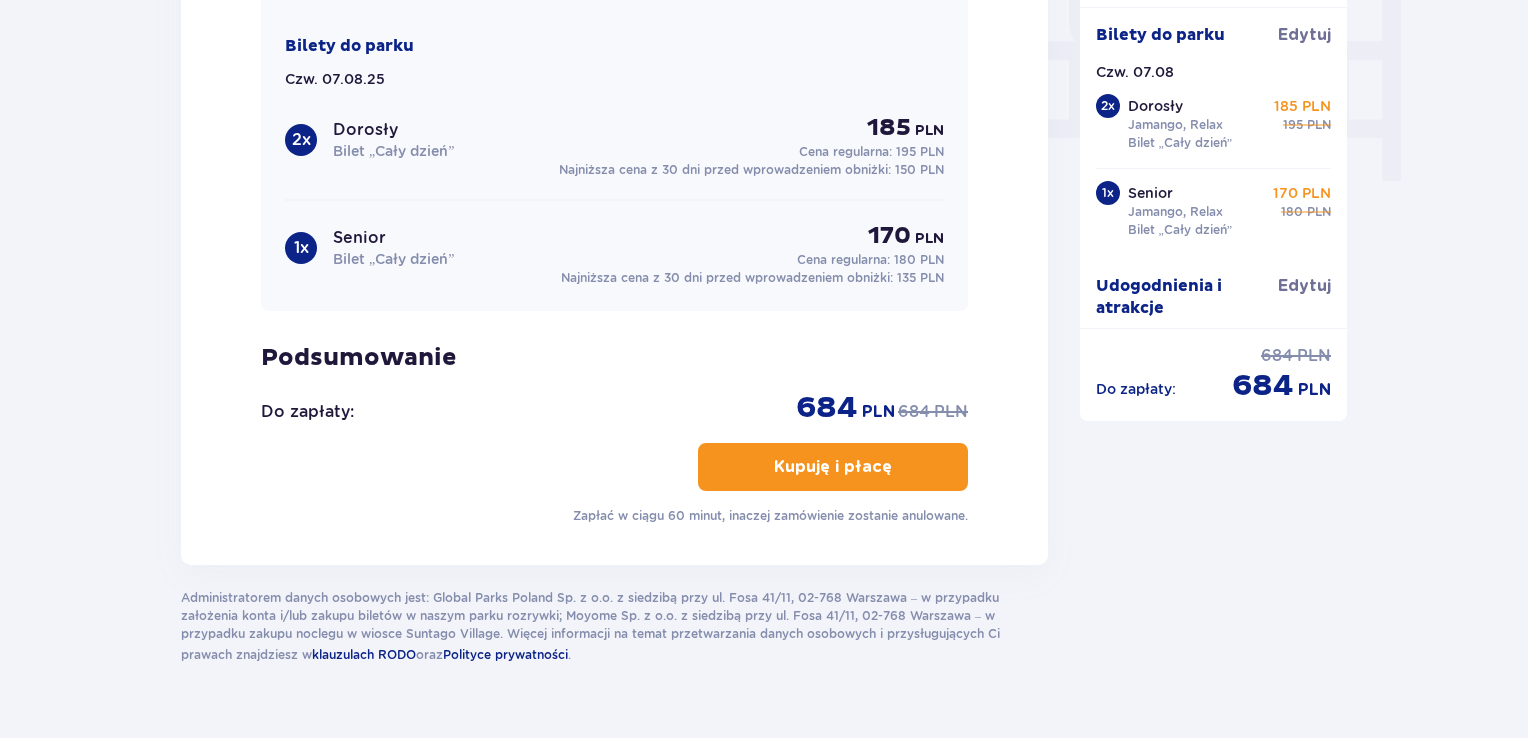 click at bounding box center (896, 467) 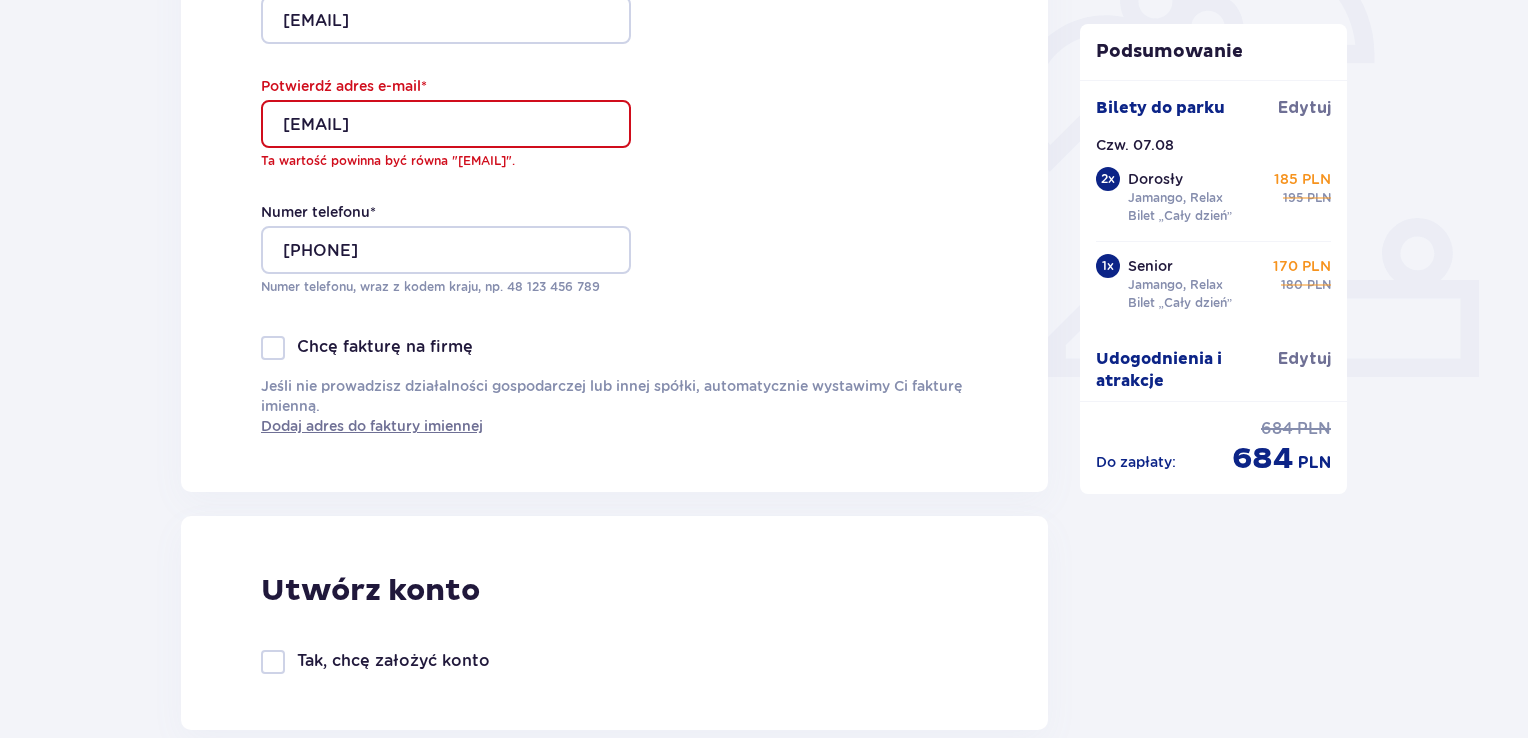 scroll, scrollTop: 656, scrollLeft: 0, axis: vertical 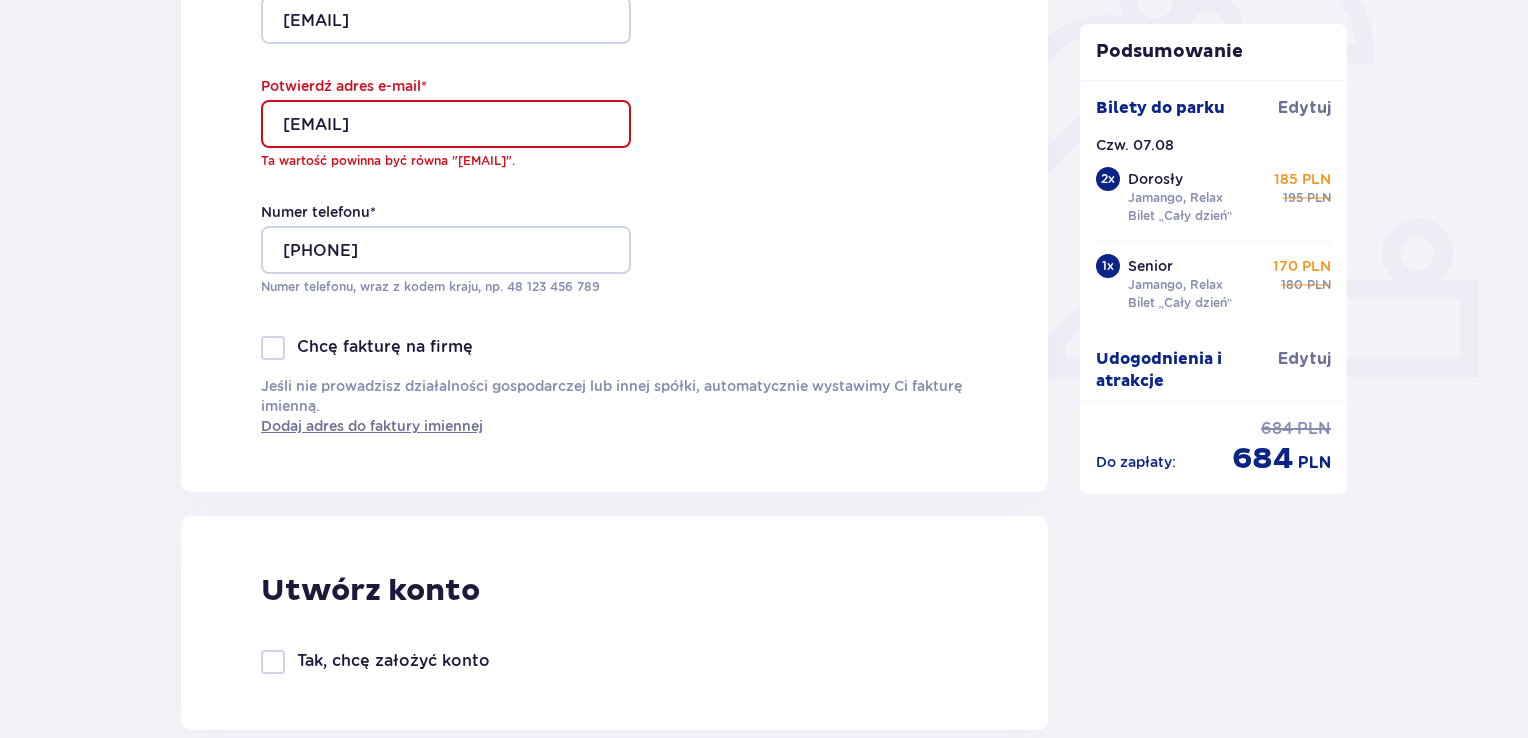 click on "[EMAIL]" at bounding box center (446, 124) 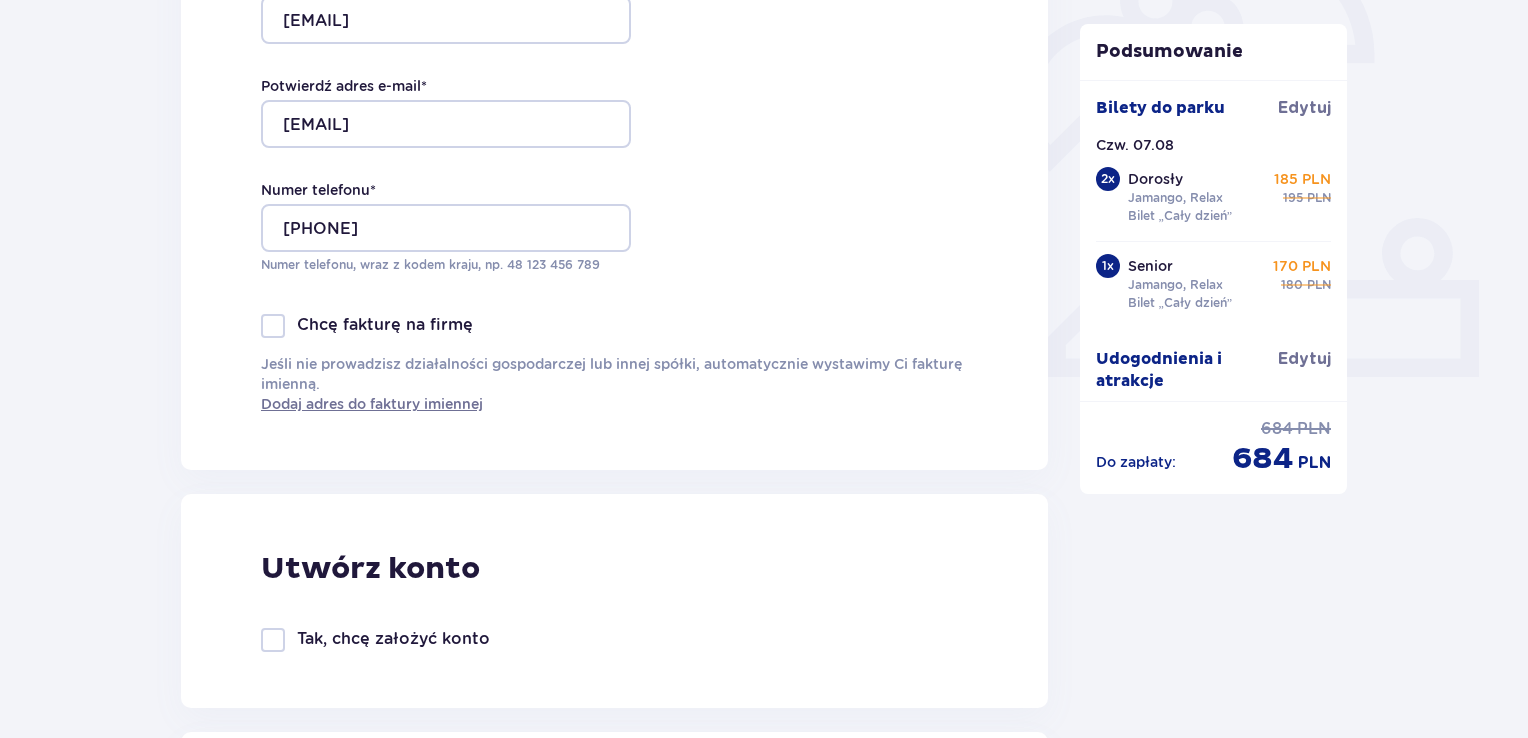click on "Dane kontaktowe Imię * [FIRST] Nazwisko * [LAST] Adres e-mail * [EMAIL] Potwierdź adres e-mail * [EMAIL] Numer telefonu * [PHONE] Numer telefonu, wraz z kodem kraju, np. 48 ​123 ​456 ​789 Chcę fakturę na firmę Jeśli nie prowadzisz działalności gospodarczej lub innej spółki, automatycznie wystawimy Ci fakturę imienną. Dodaj adres do faktury imiennej" at bounding box center (614, 50) 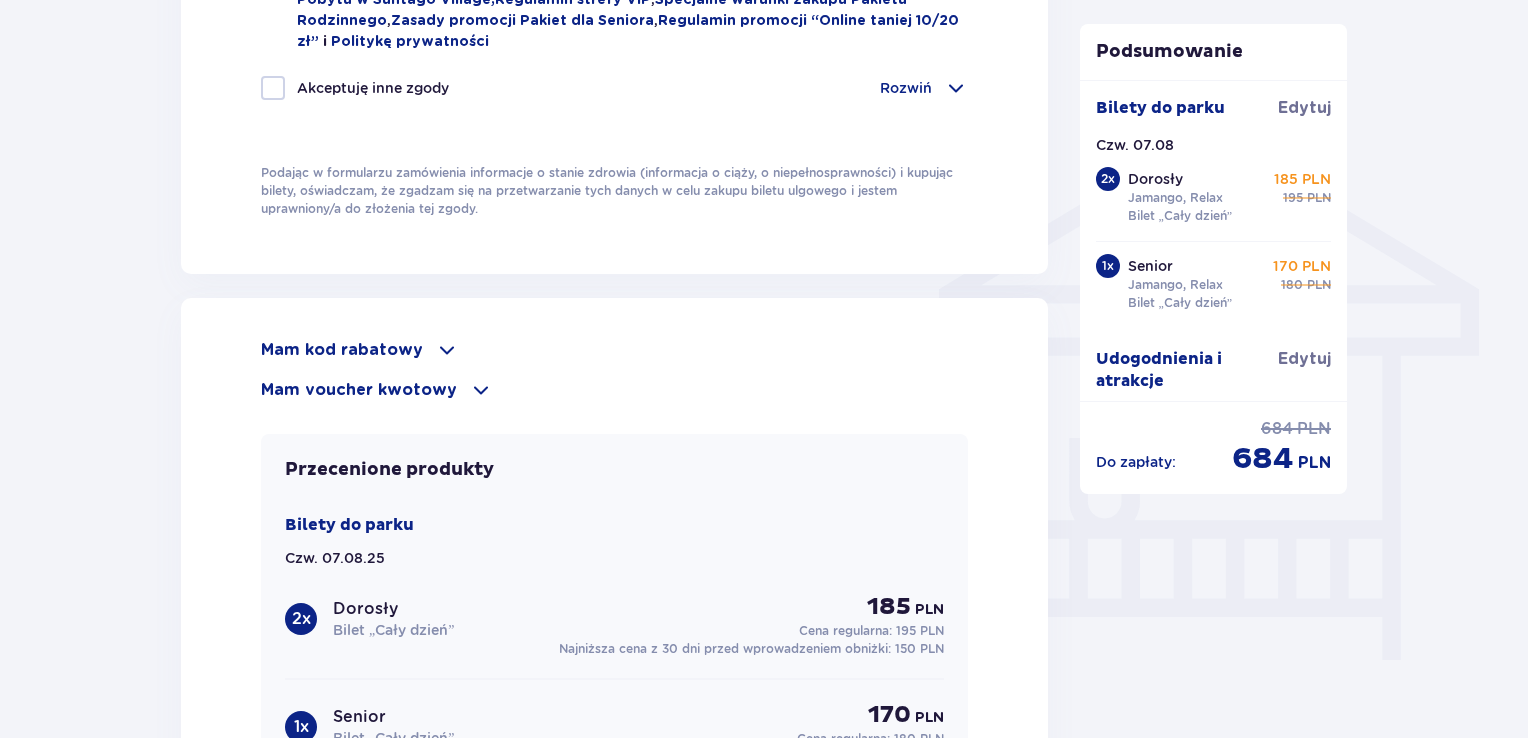 scroll, scrollTop: 2018, scrollLeft: 0, axis: vertical 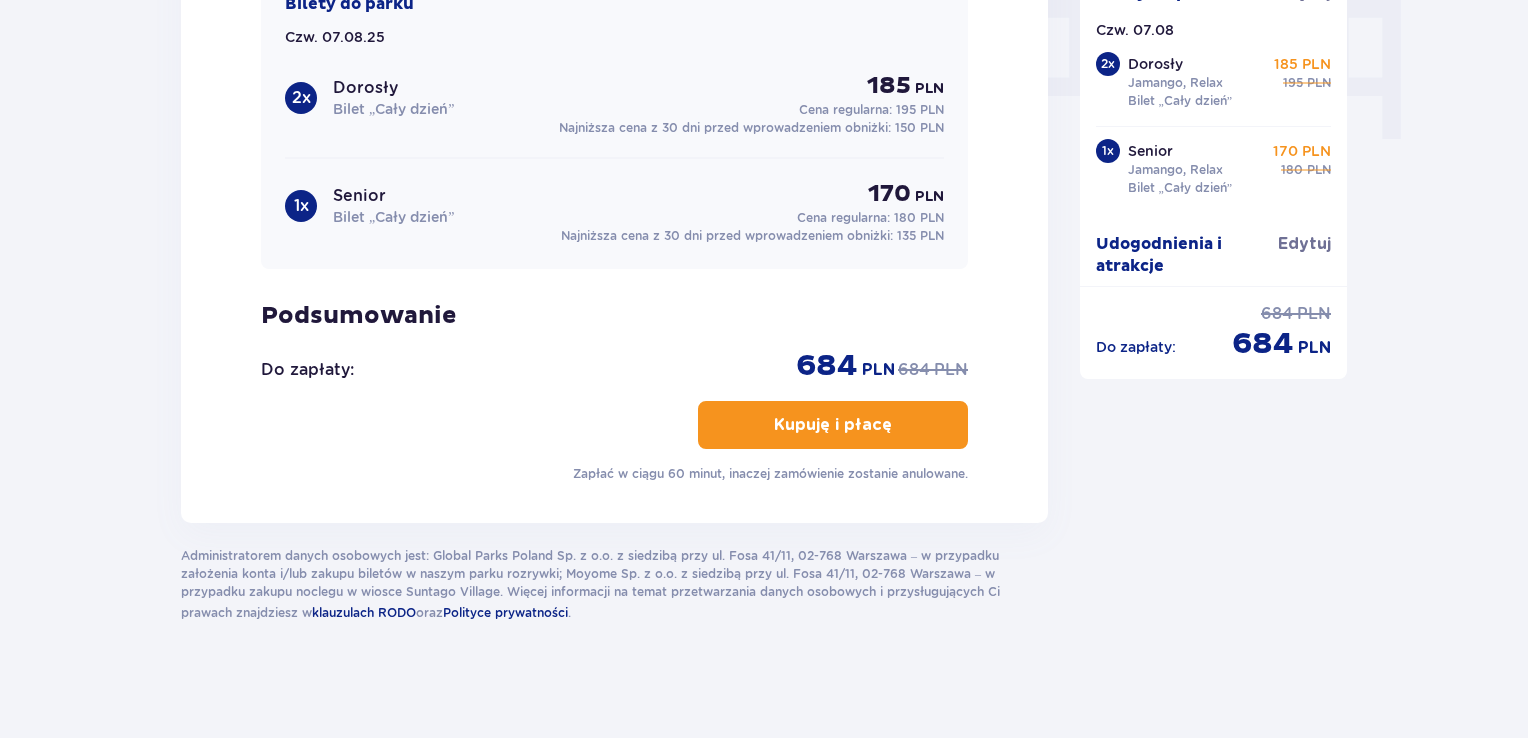 click on "Kupuję i płacę" at bounding box center (833, 425) 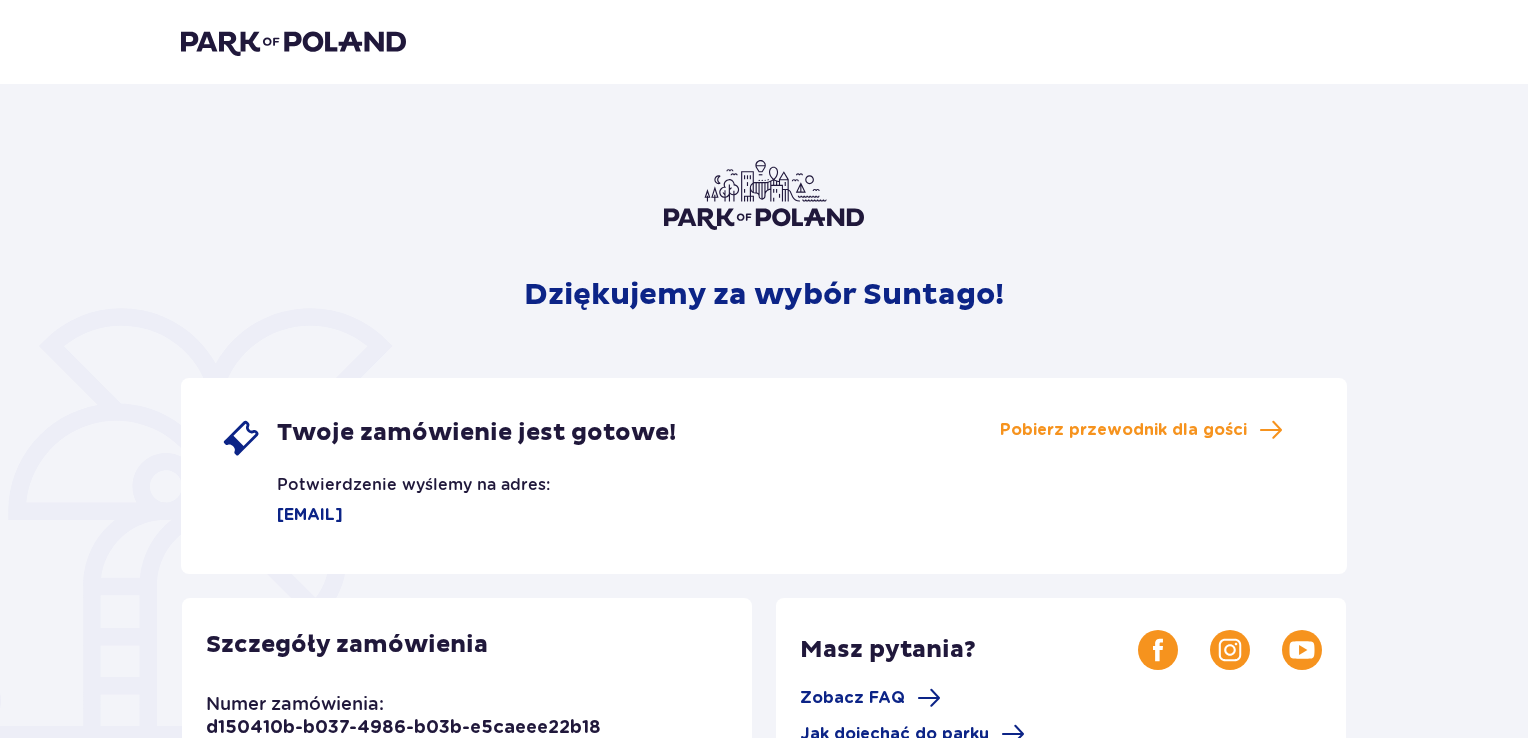 scroll, scrollTop: 0, scrollLeft: 0, axis: both 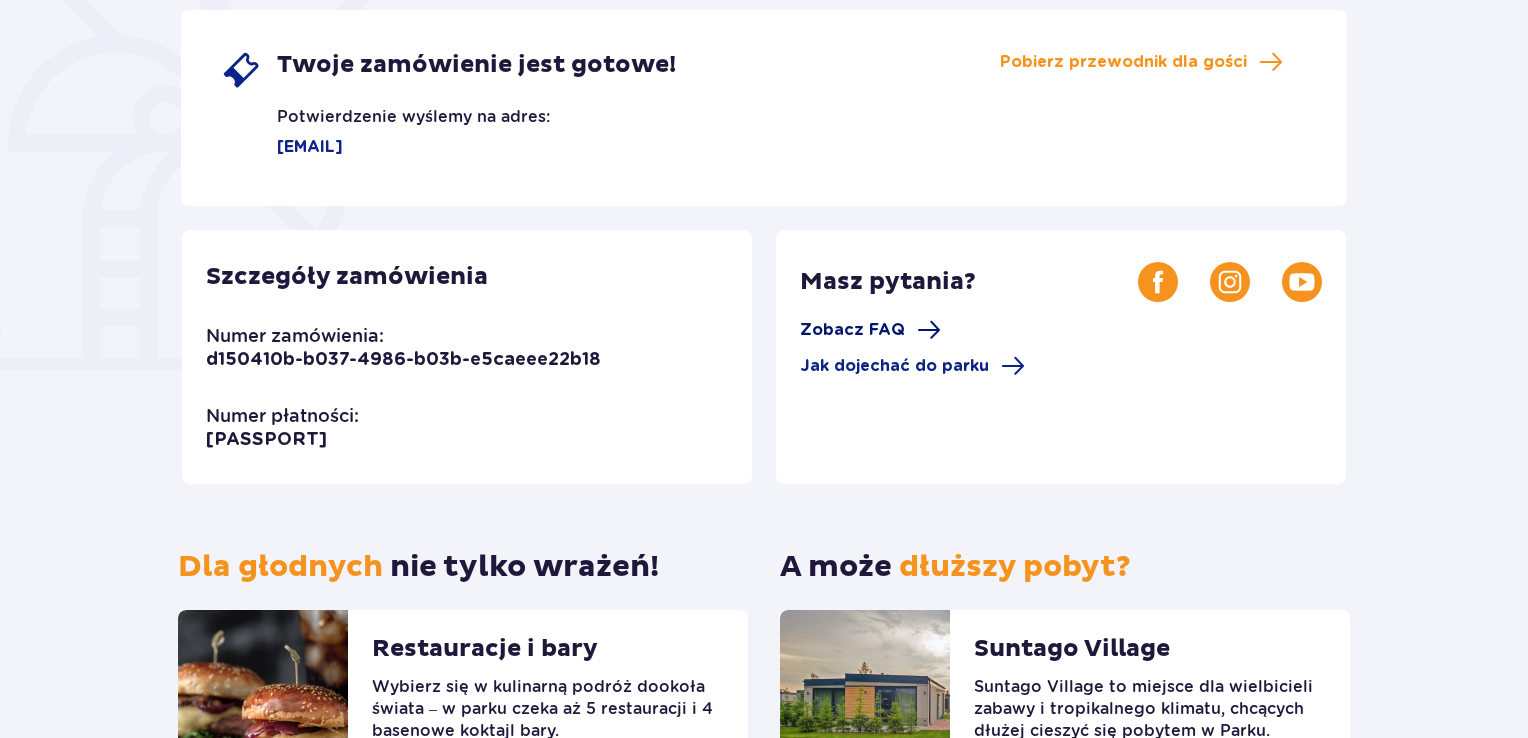 click on "Zobacz FAQ" at bounding box center [852, 330] 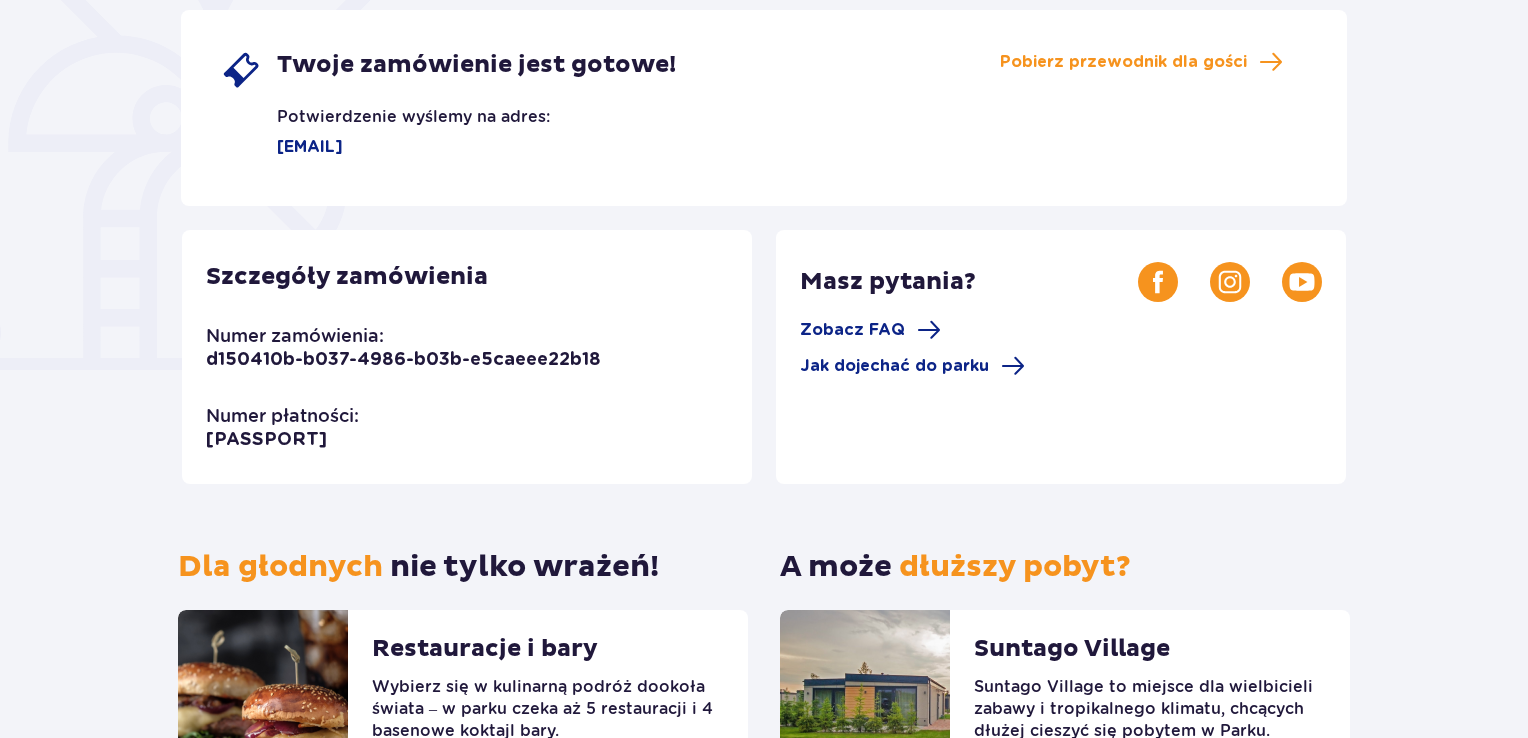 click on "d150410b-b037-4986-b03b-e5caeee22b18" at bounding box center [403, 360] 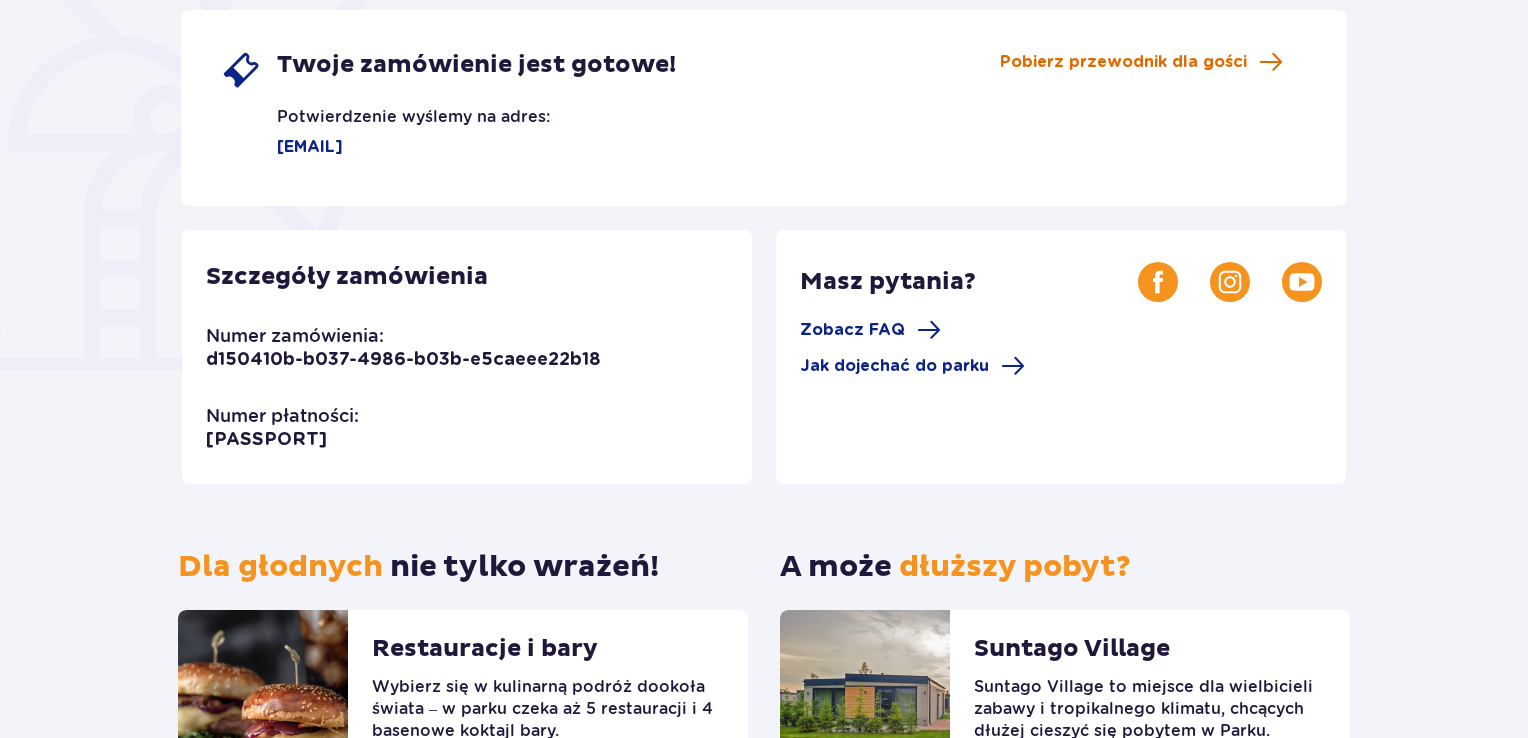 click on "Pobierz przewodnik dla gości" at bounding box center (1123, 62) 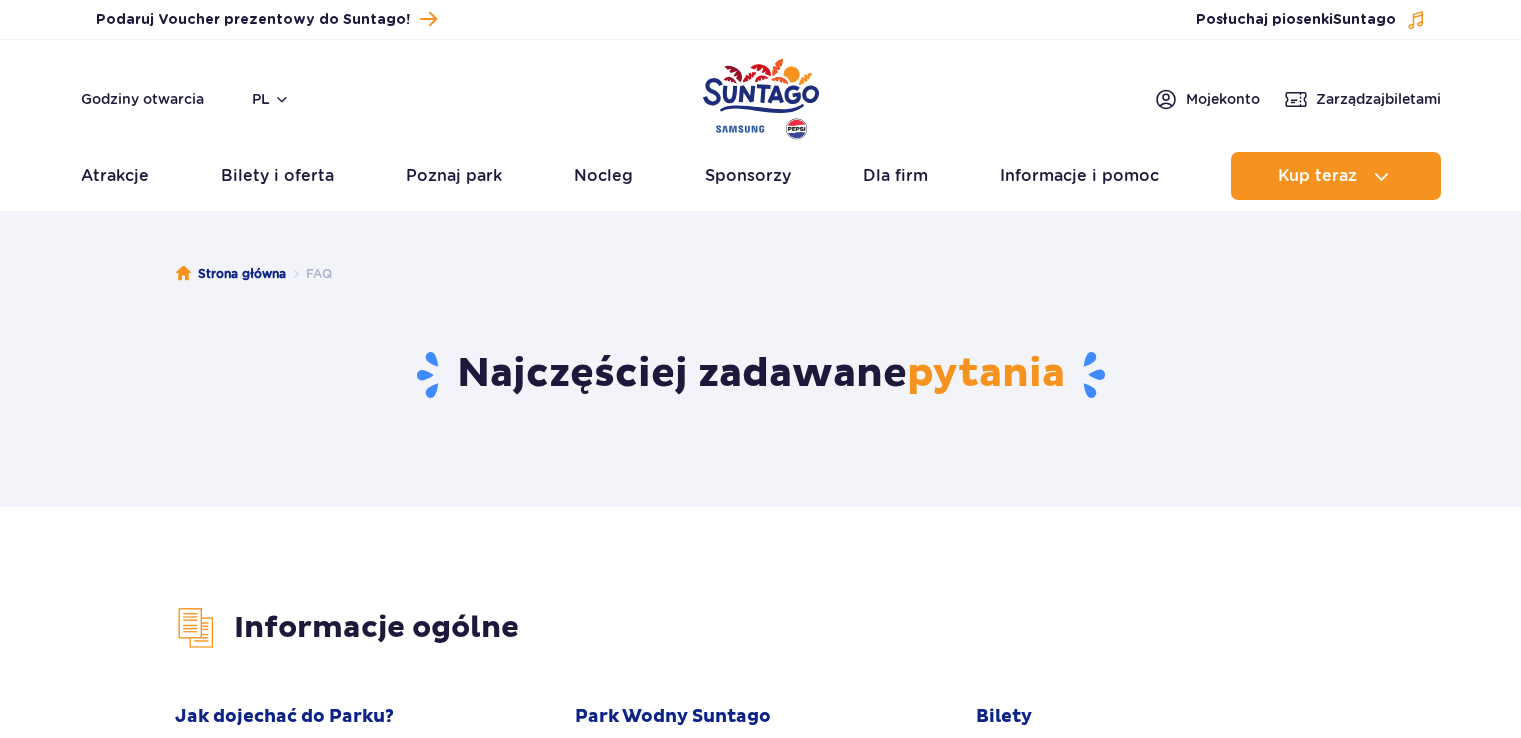scroll, scrollTop: 0, scrollLeft: 0, axis: both 